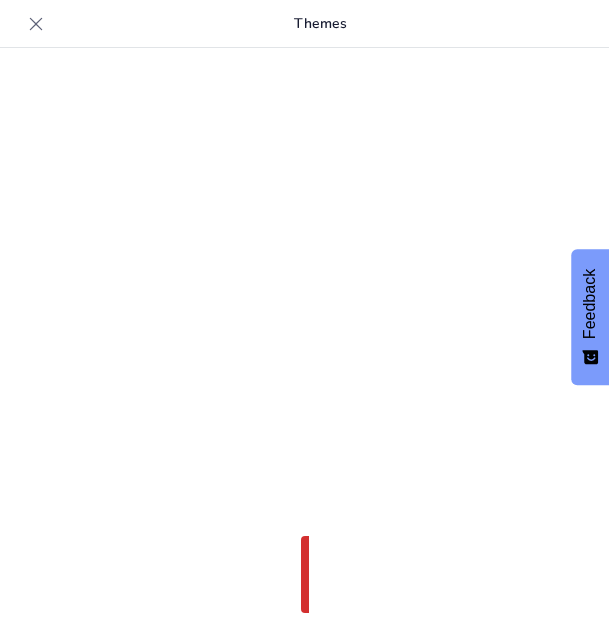 scroll, scrollTop: 0, scrollLeft: 0, axis: both 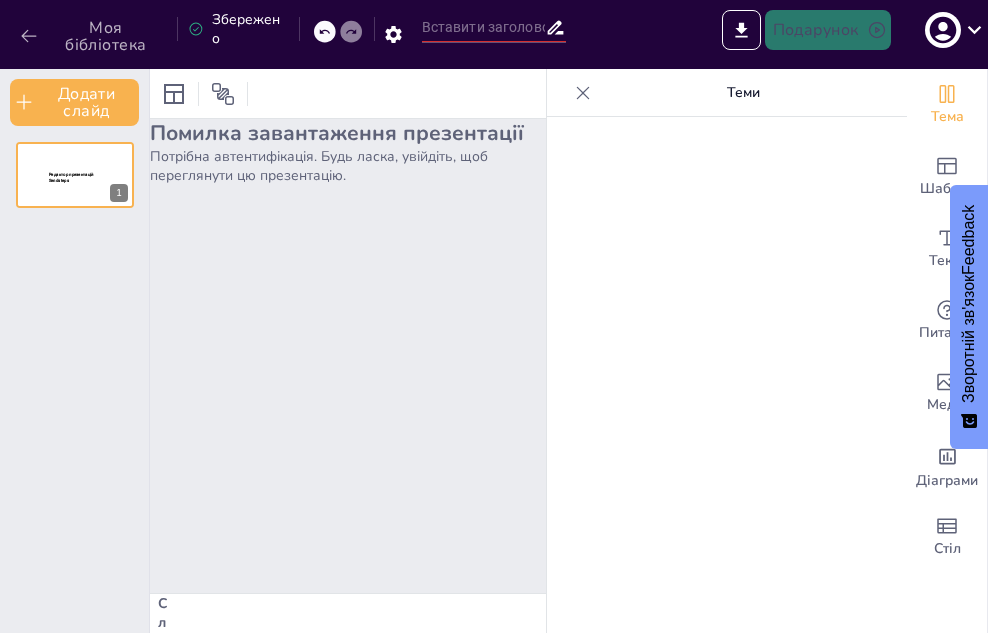 click on "Моя бібліотека" at bounding box center [106, 36] 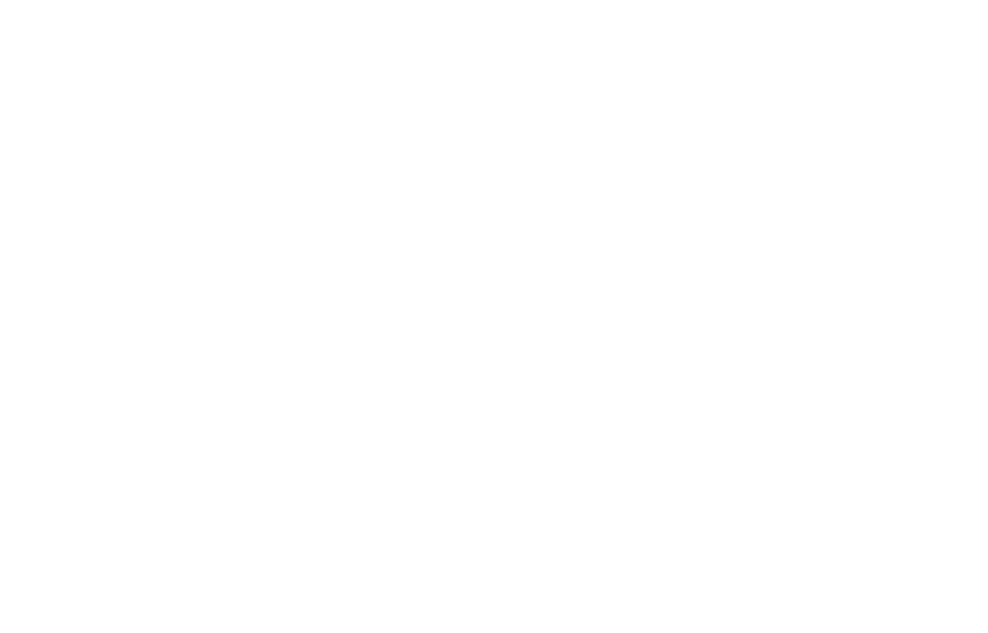 scroll, scrollTop: 0, scrollLeft: 0, axis: both 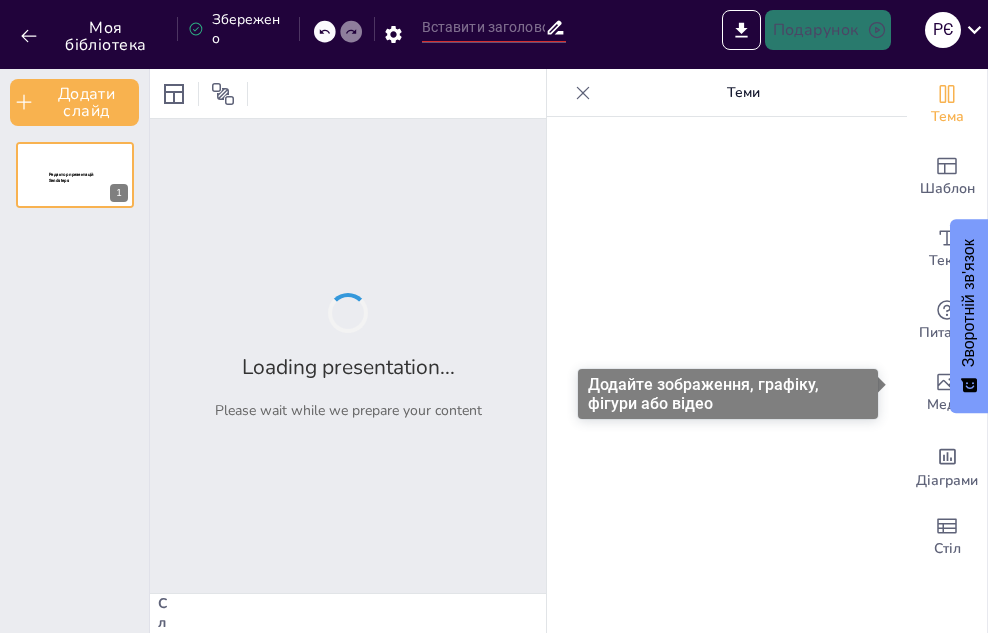 type on "Педрада №1" 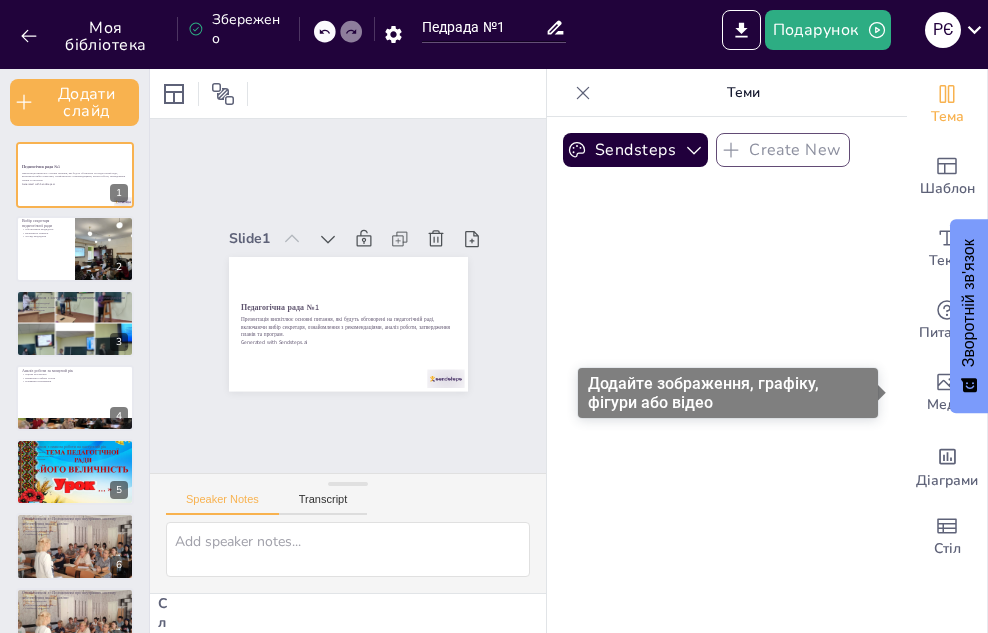scroll, scrollTop: 0, scrollLeft: 0, axis: both 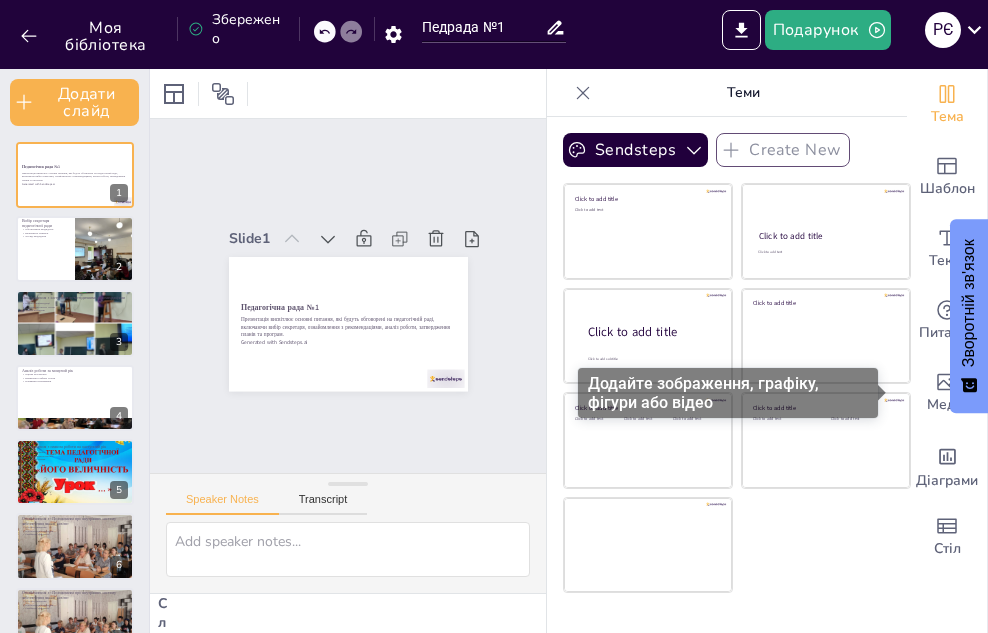 checkbox on "true" 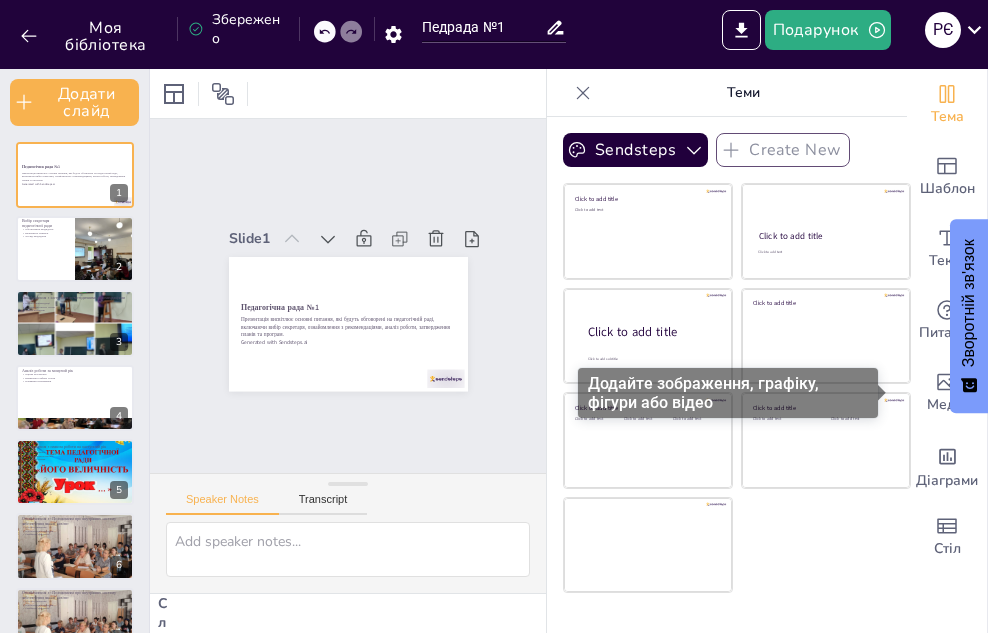 checkbox on "true" 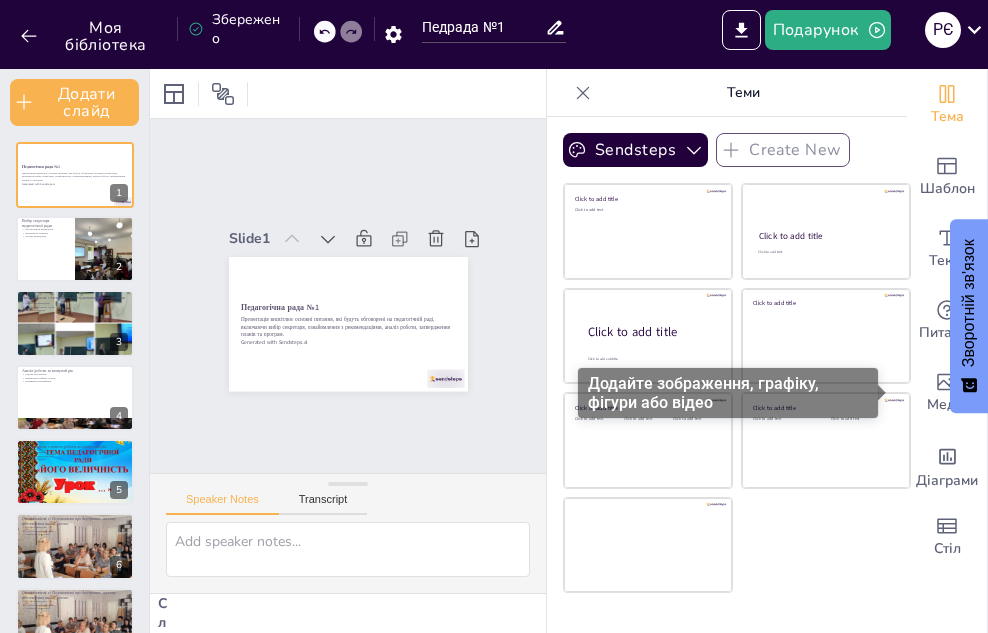 checkbox on "true" 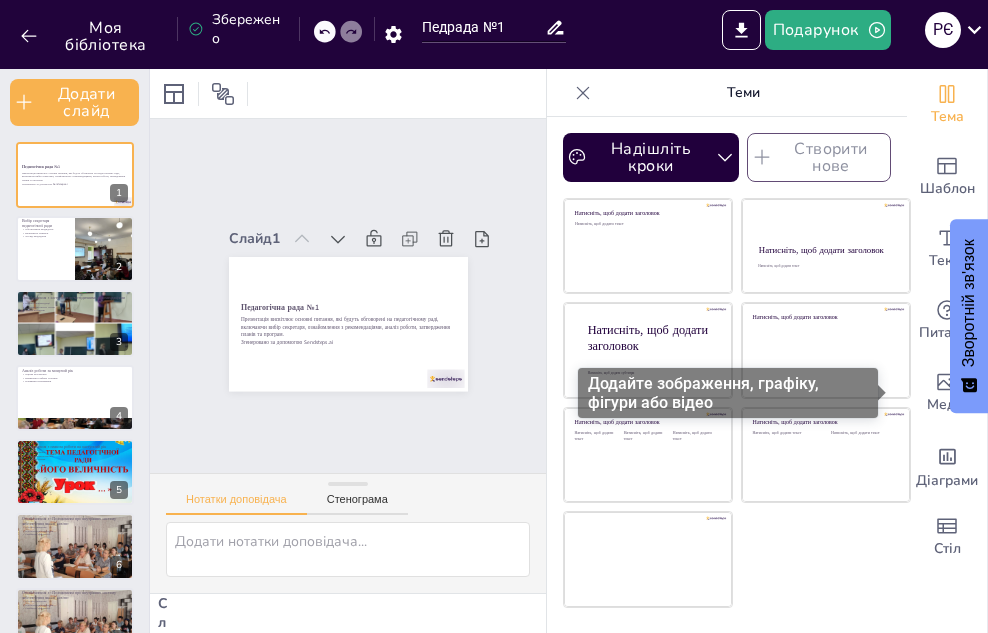 checkbox on "true" 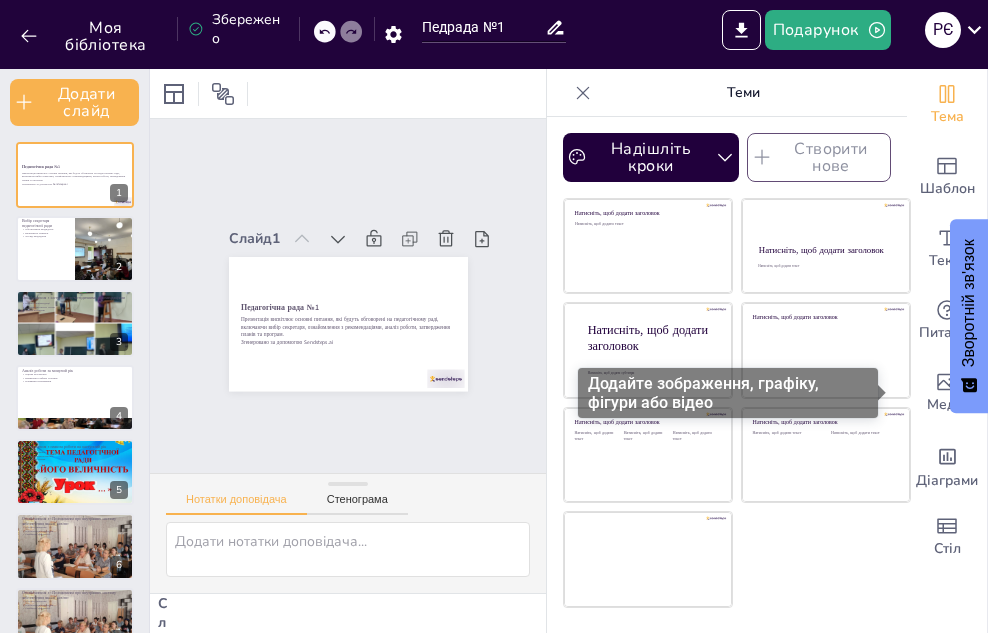 checkbox on "true" 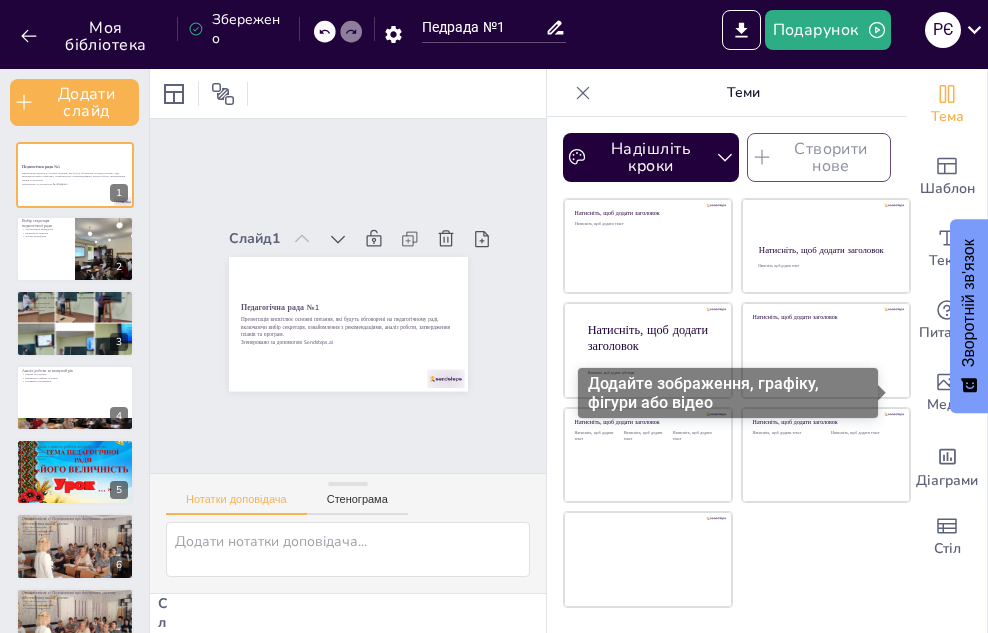 checkbox on "true" 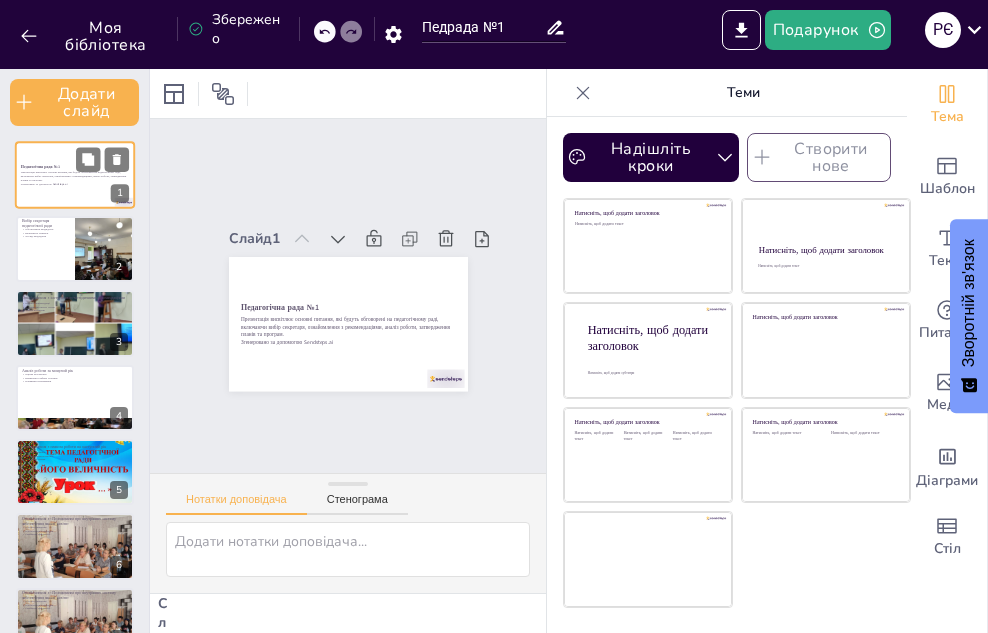checkbox on "true" 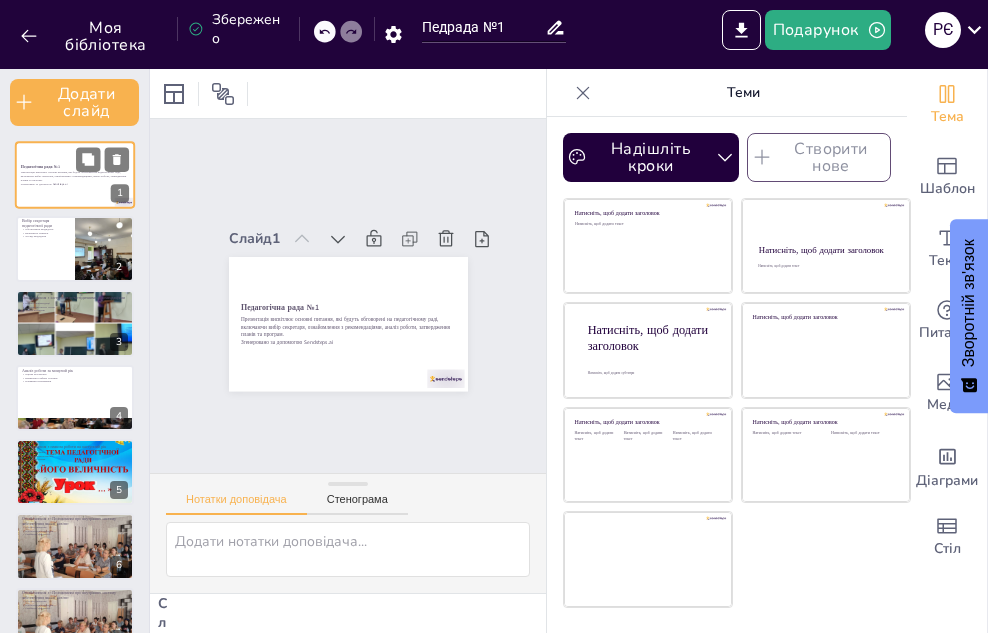 checkbox on "true" 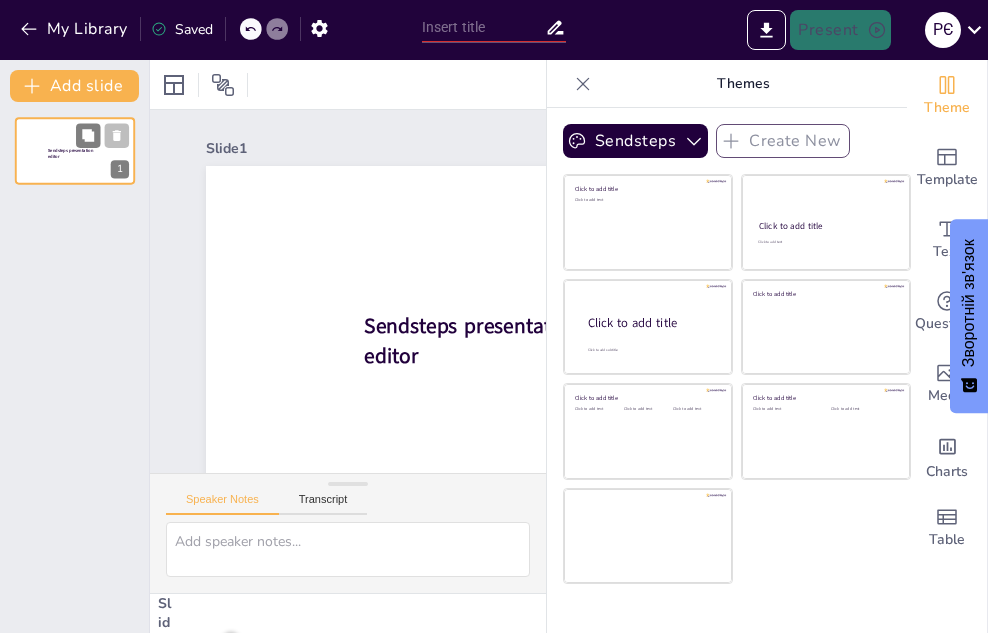 click at bounding box center [75, 151] 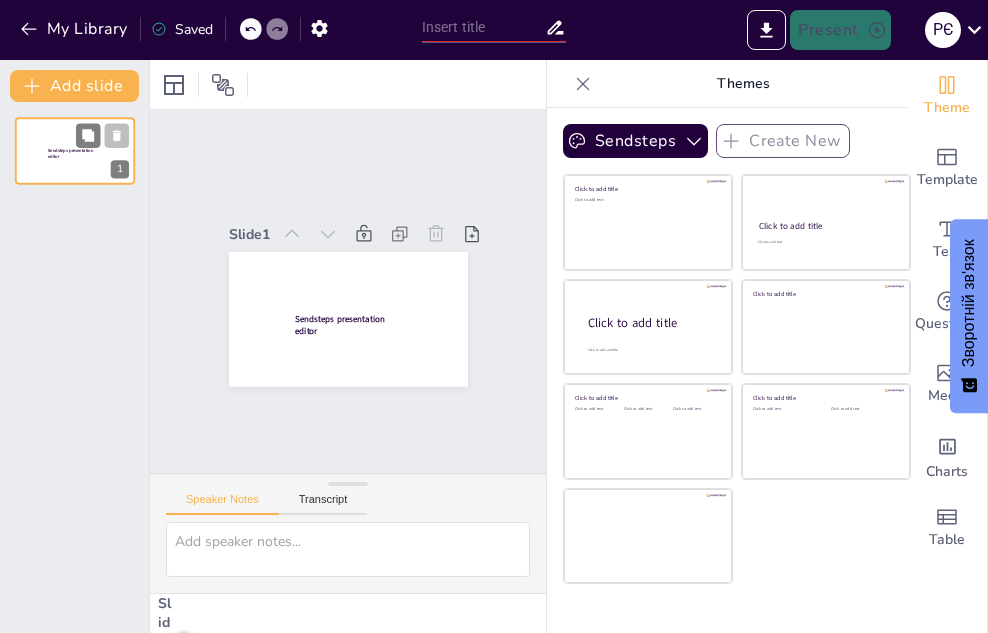 scroll, scrollTop: 0, scrollLeft: 0, axis: both 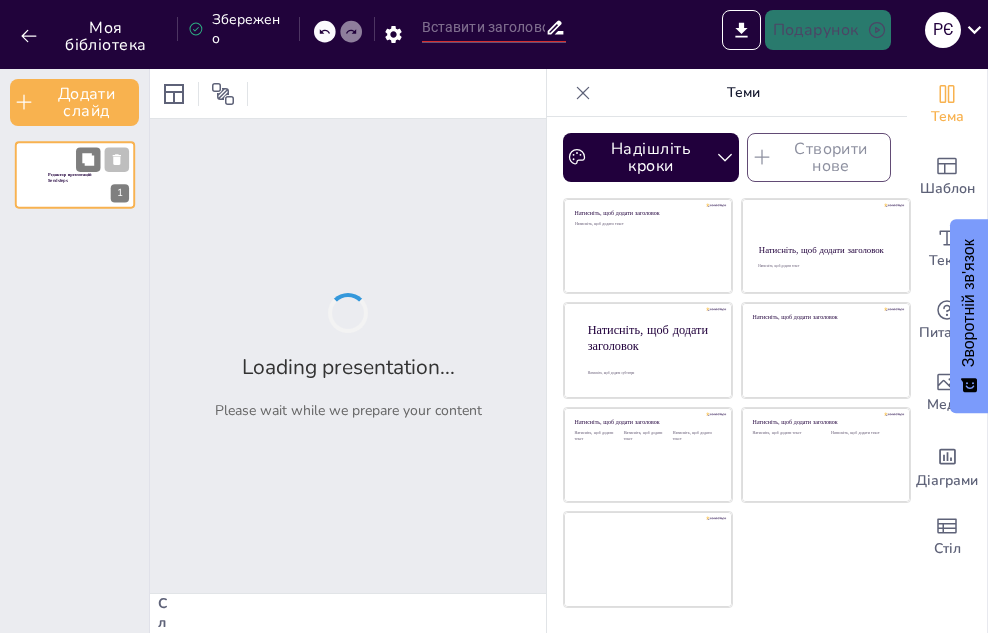 type on "Педрада №1" 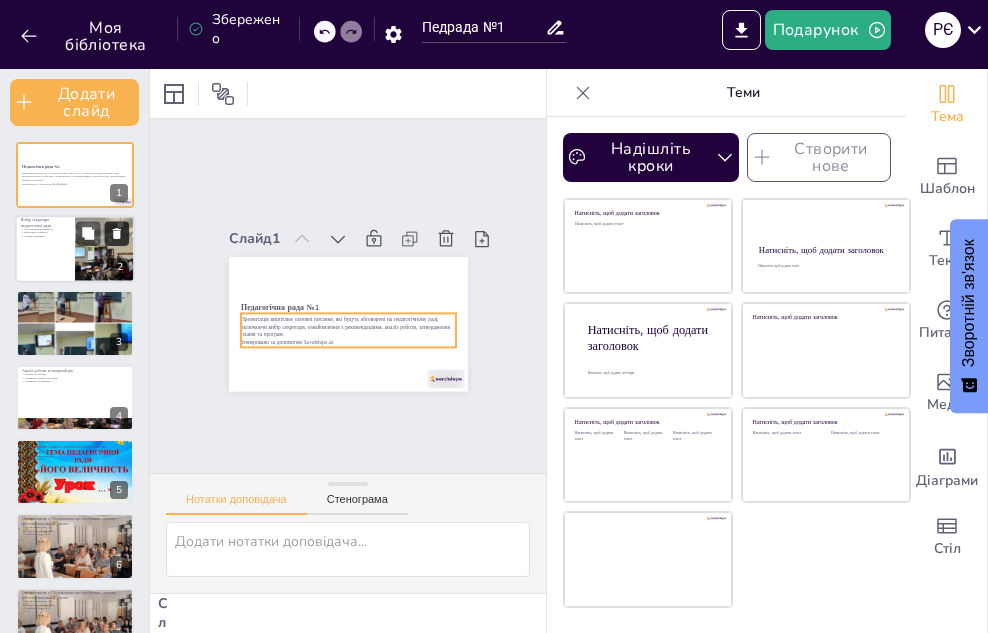 checkbox on "true" 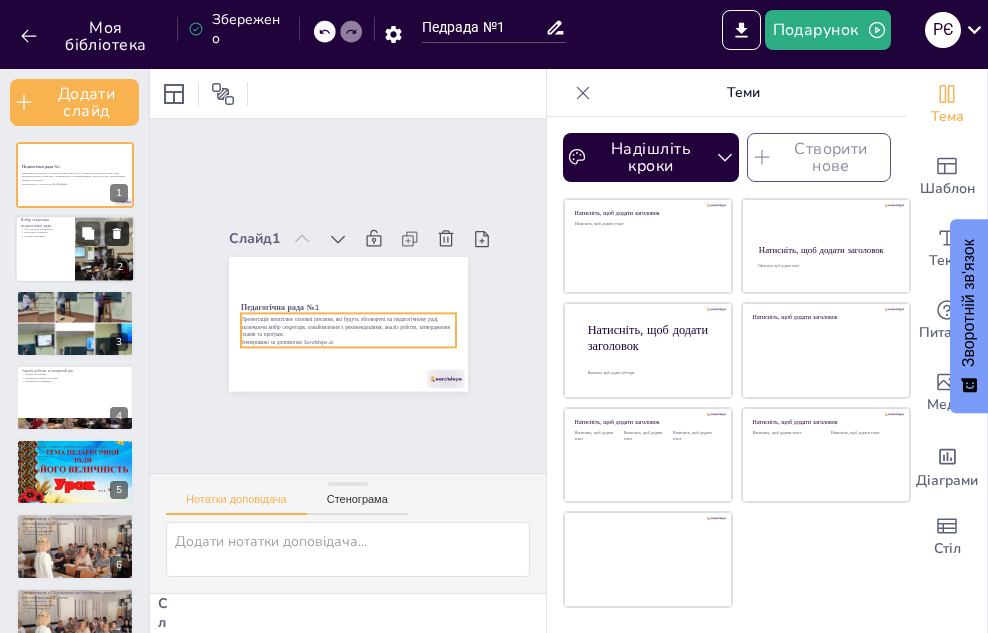 checkbox on "true" 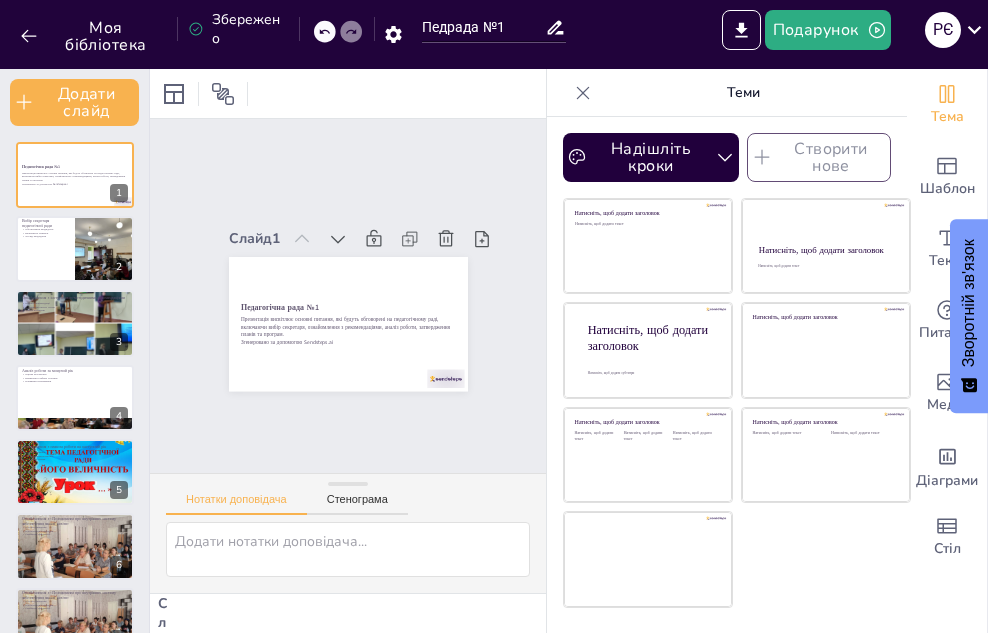 checkbox on "true" 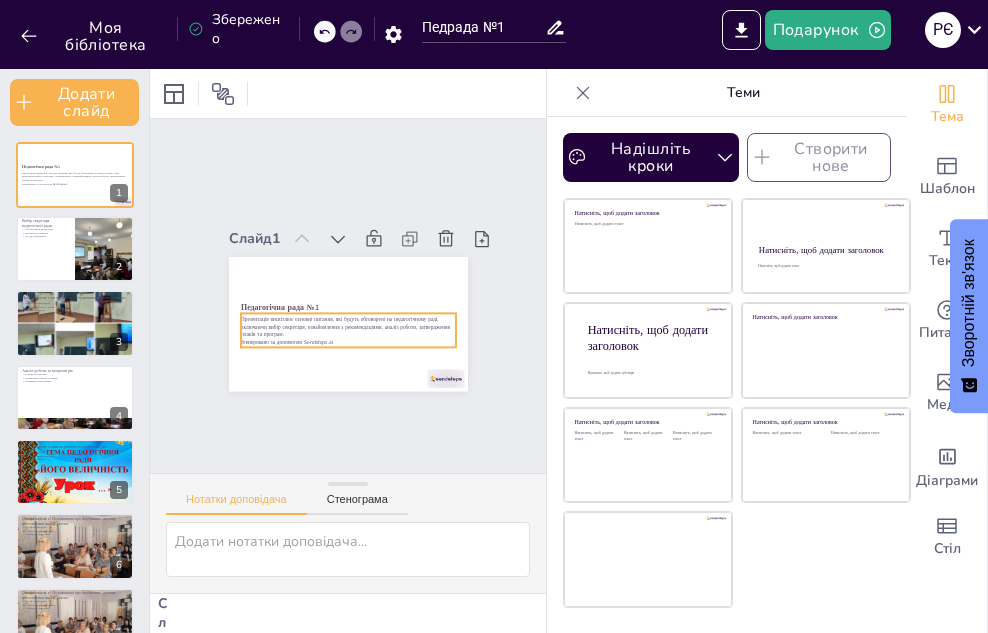 checkbox on "true" 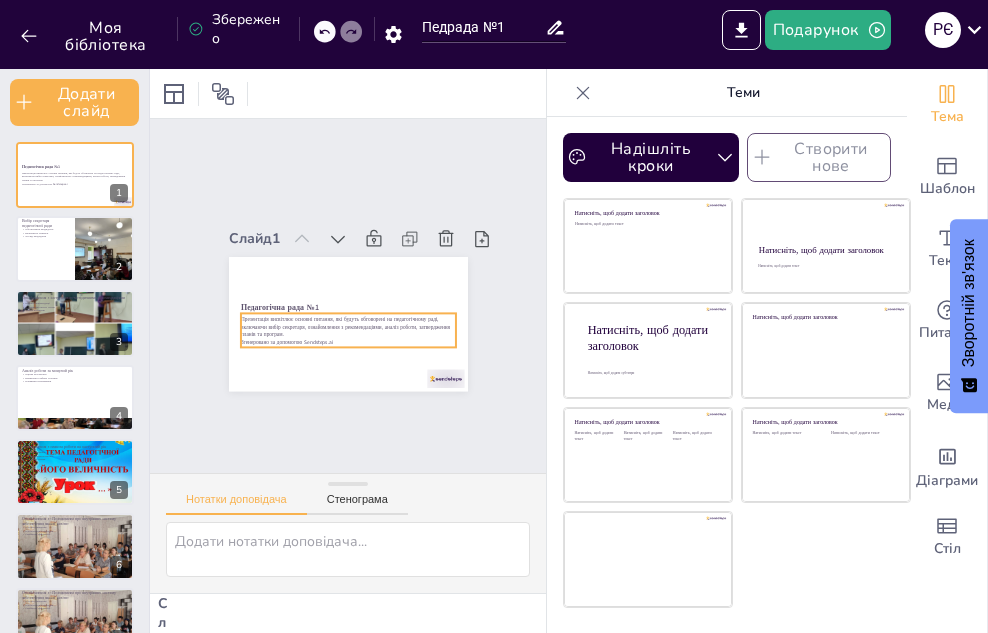 checkbox on "true" 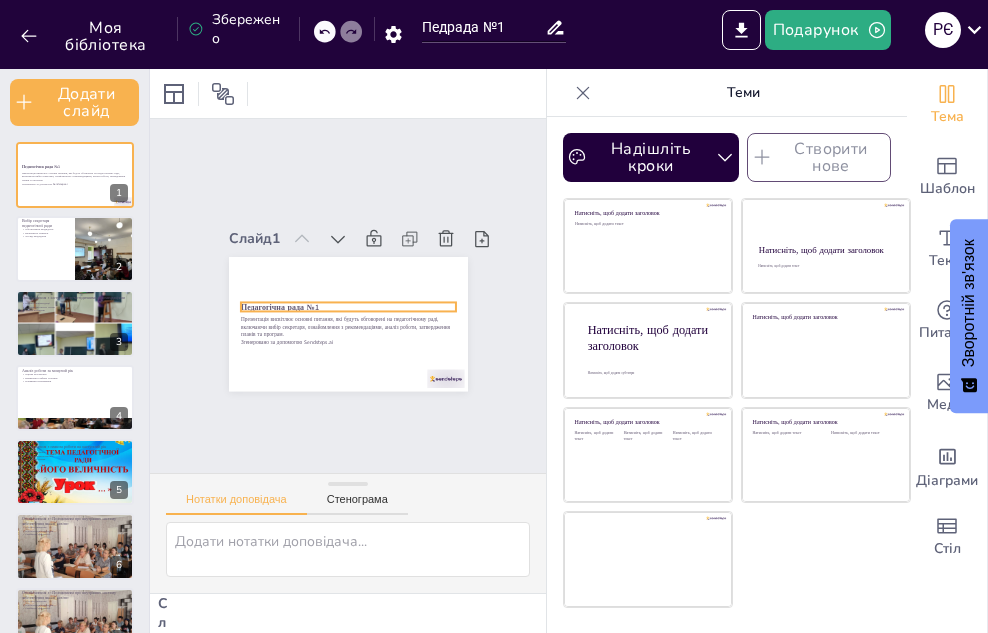 checkbox on "true" 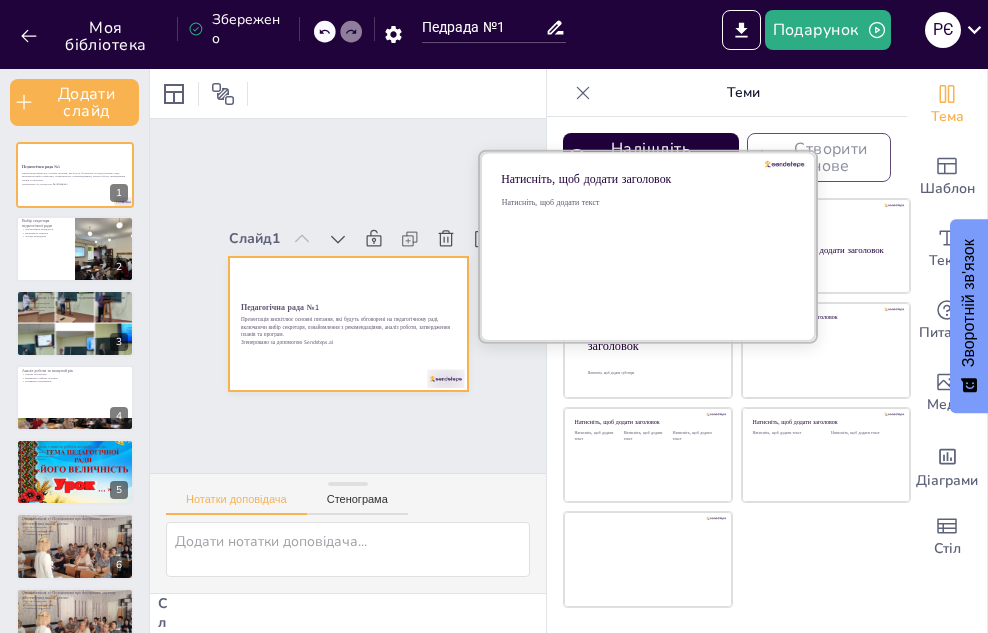 checkbox on "true" 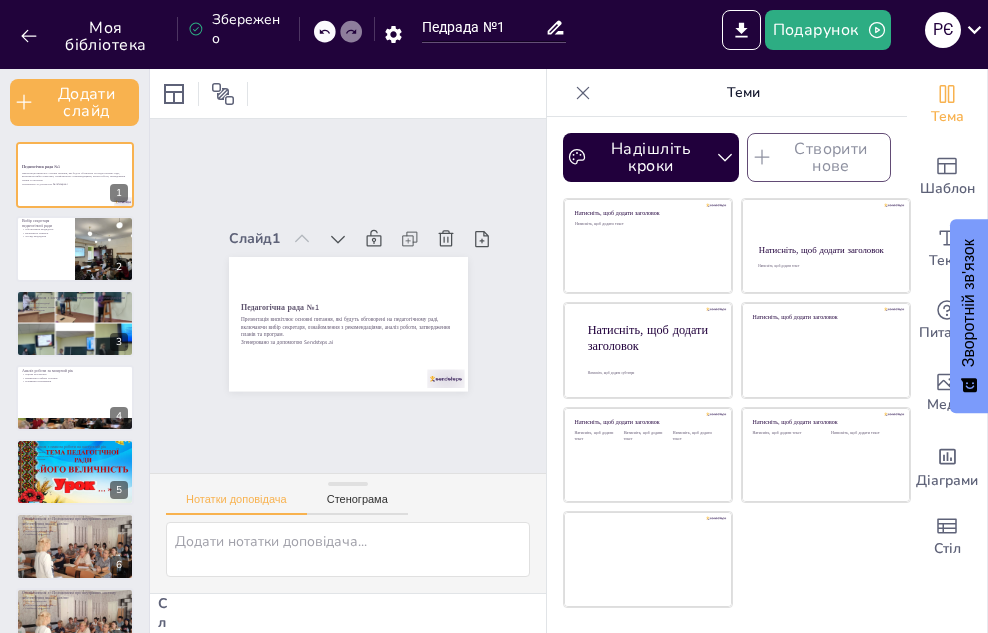 click 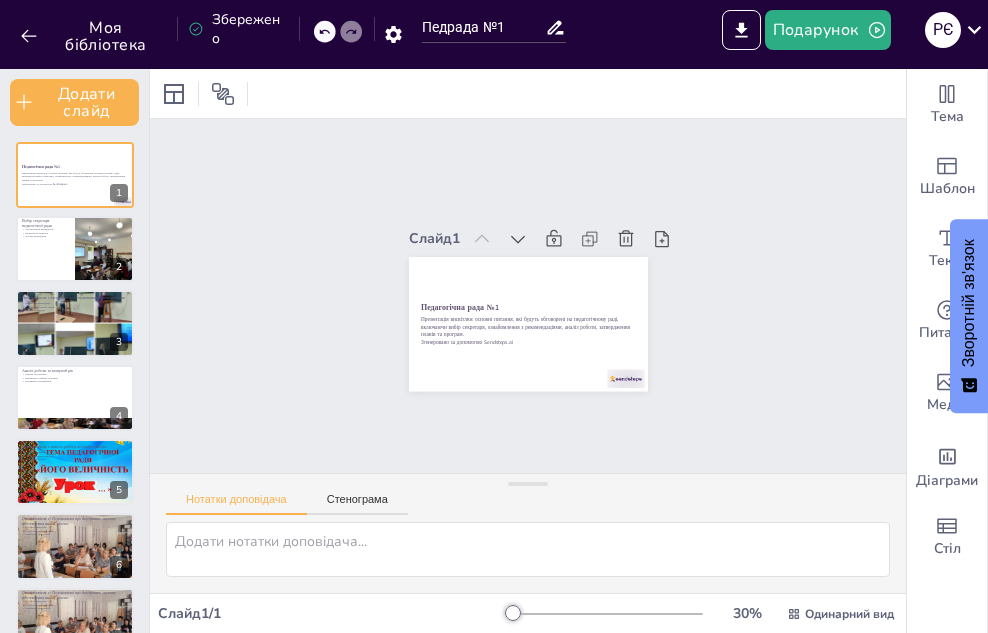 checkbox on "true" 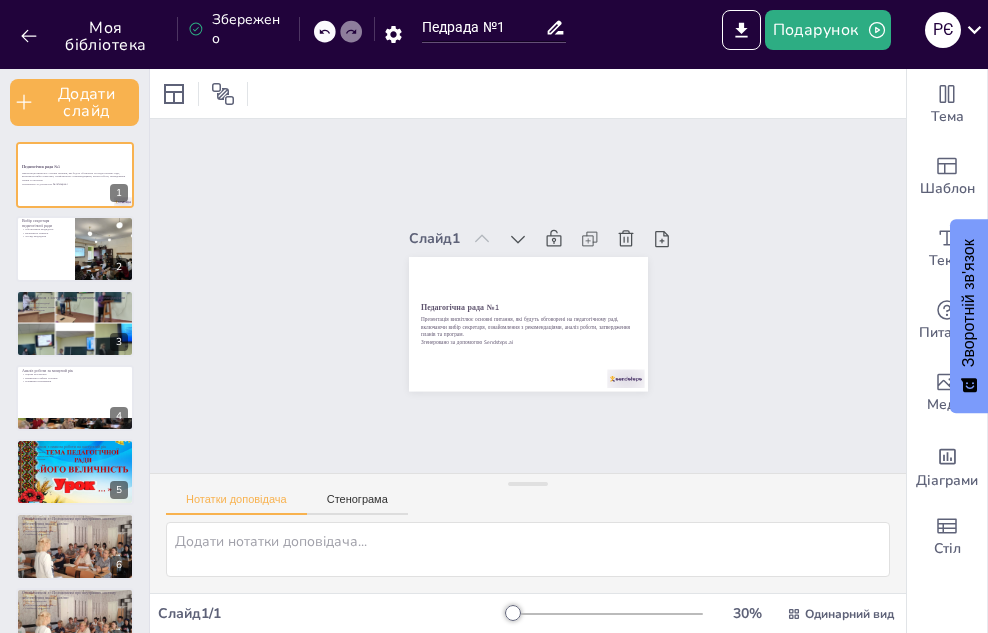 checkbox on "true" 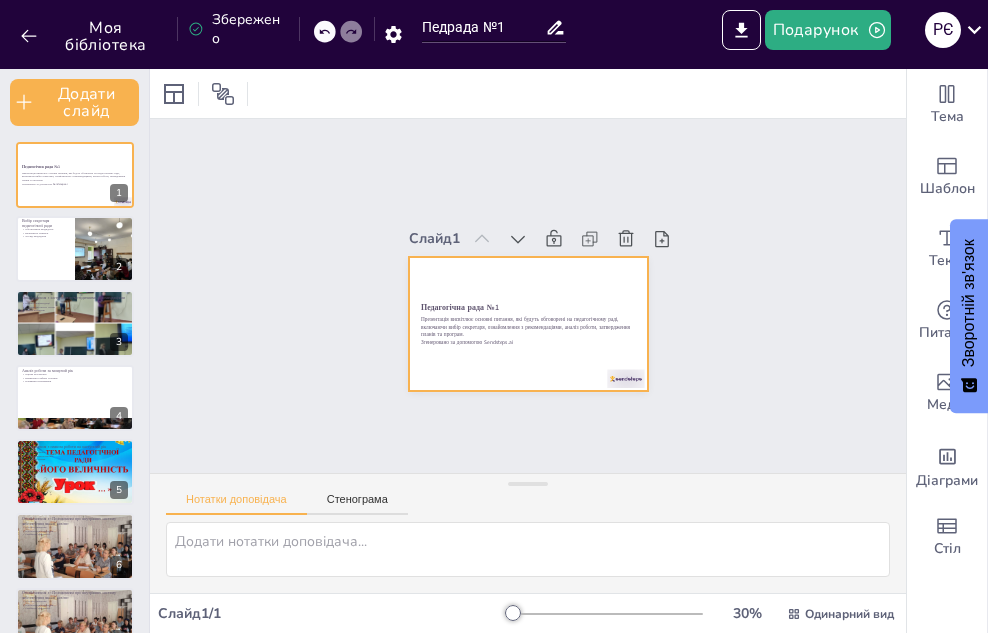 checkbox on "true" 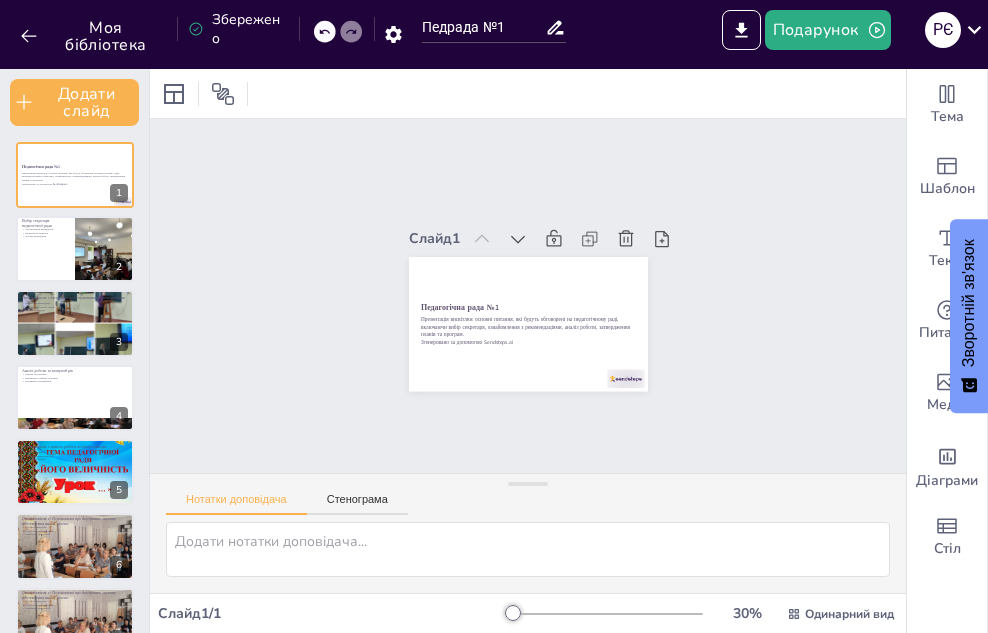 checkbox on "true" 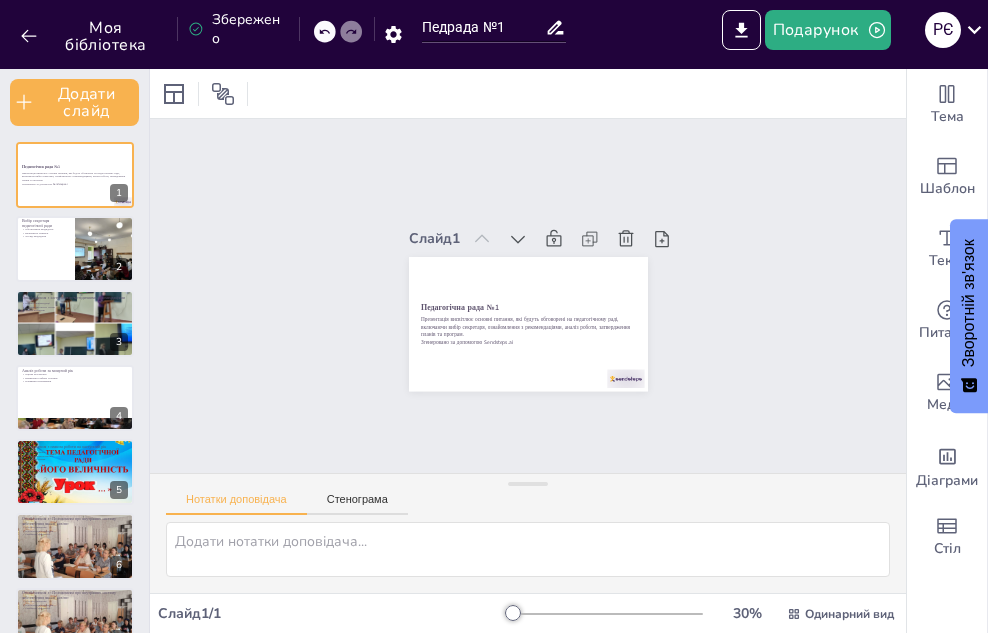 checkbox on "true" 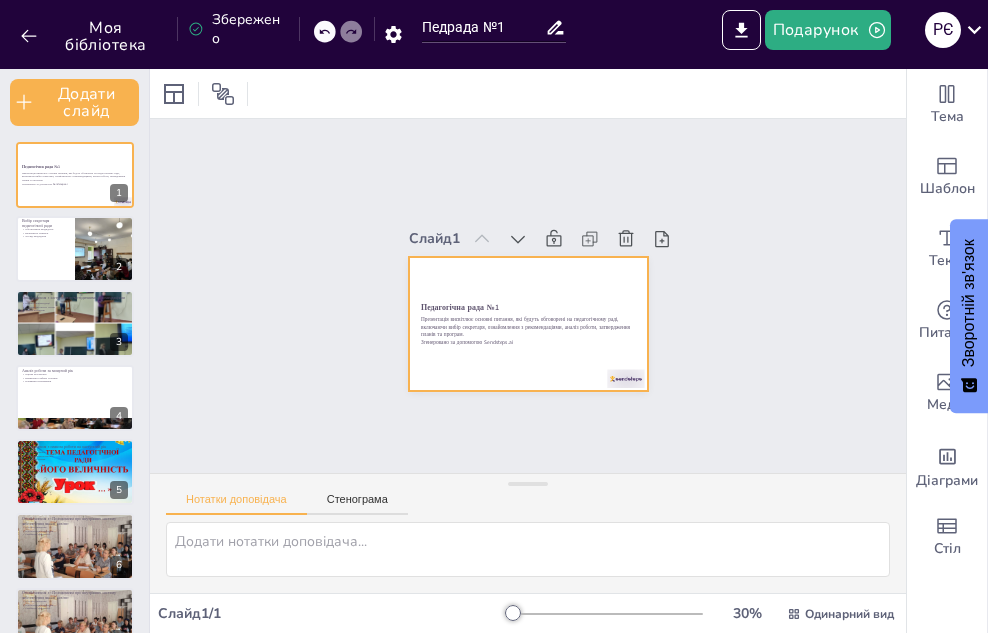 checkbox on "true" 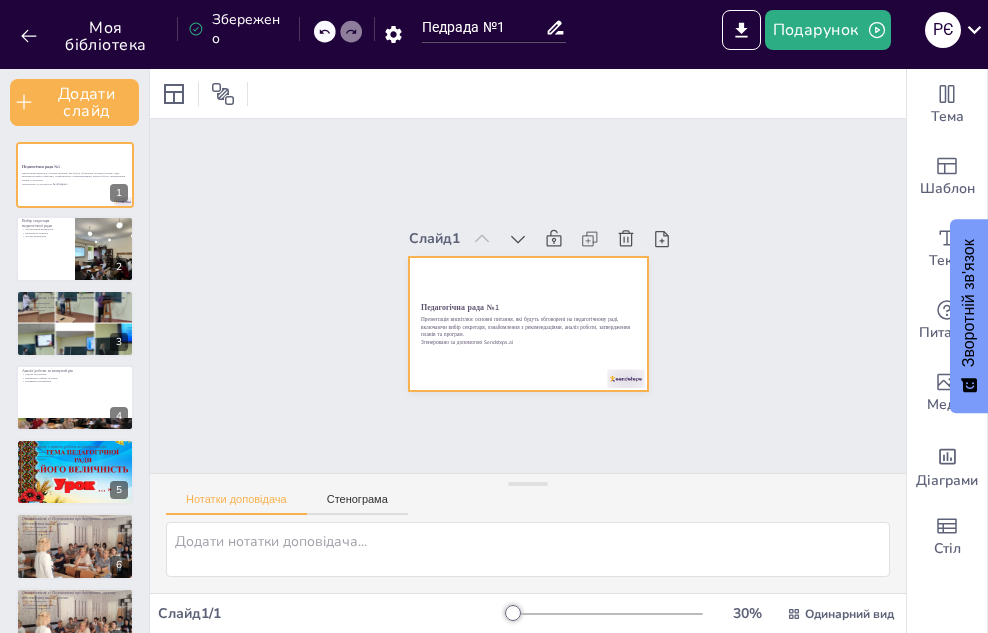 checkbox on "true" 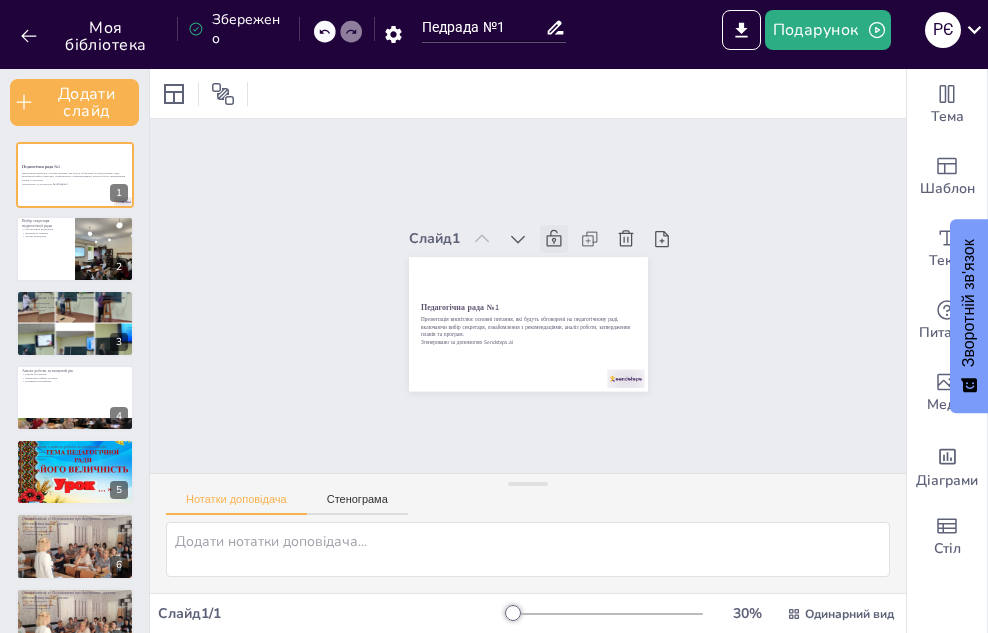 click 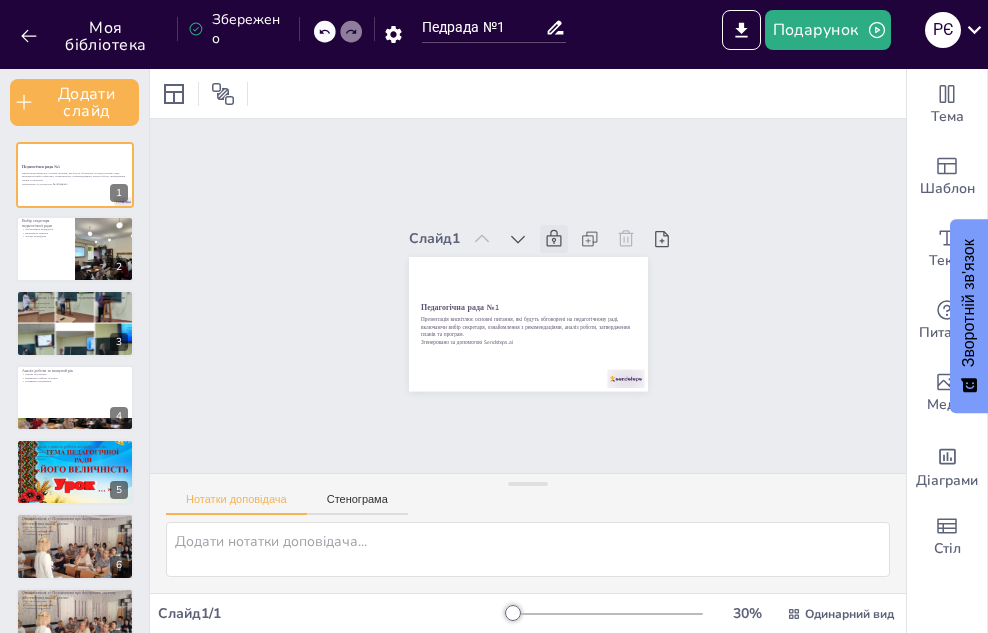 checkbox on "true" 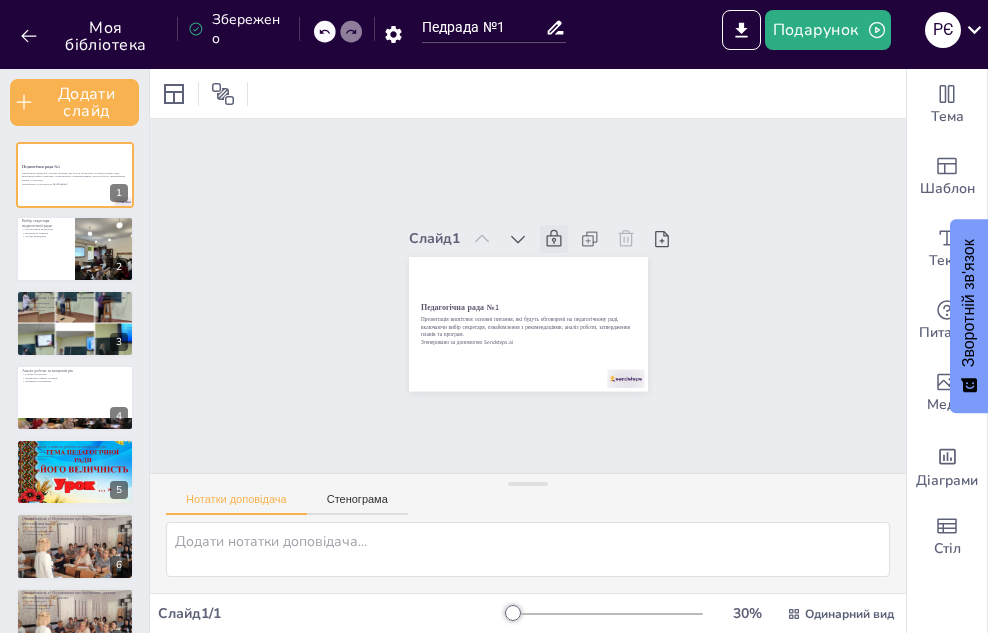 checkbox on "true" 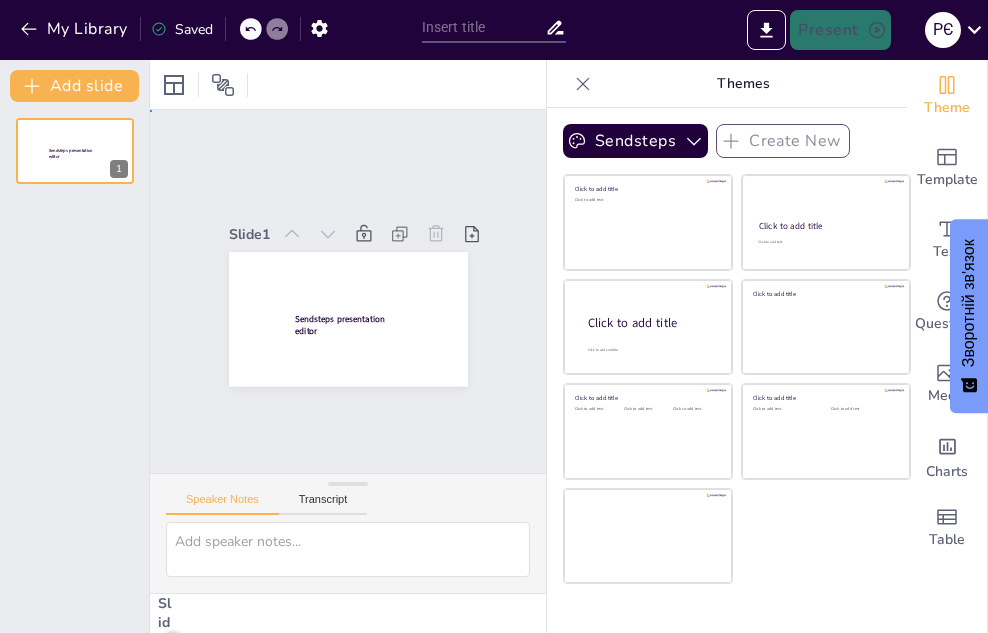 type on "Педрада №1" 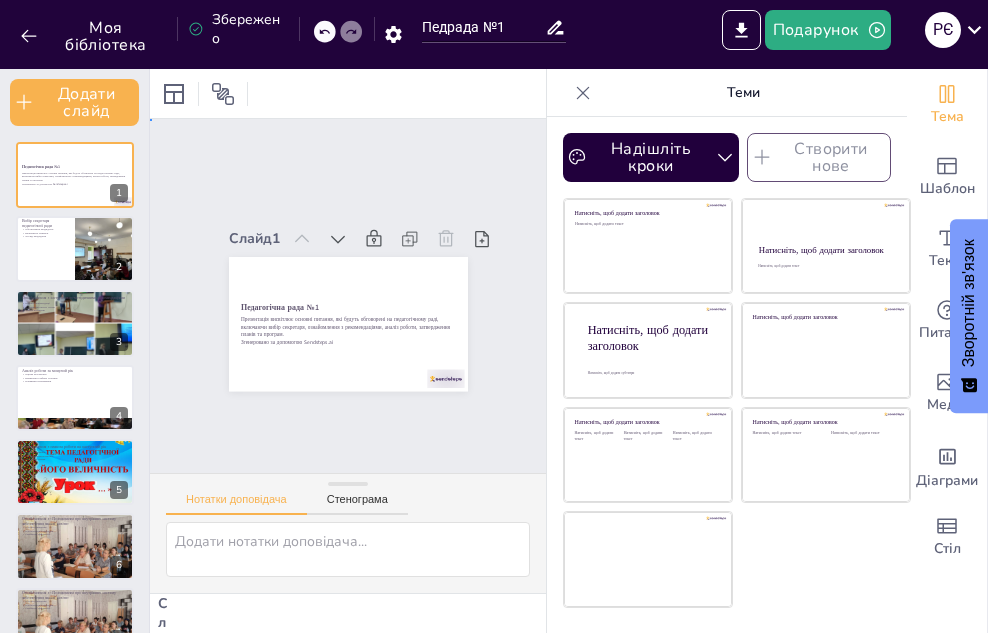checkbox on "true" 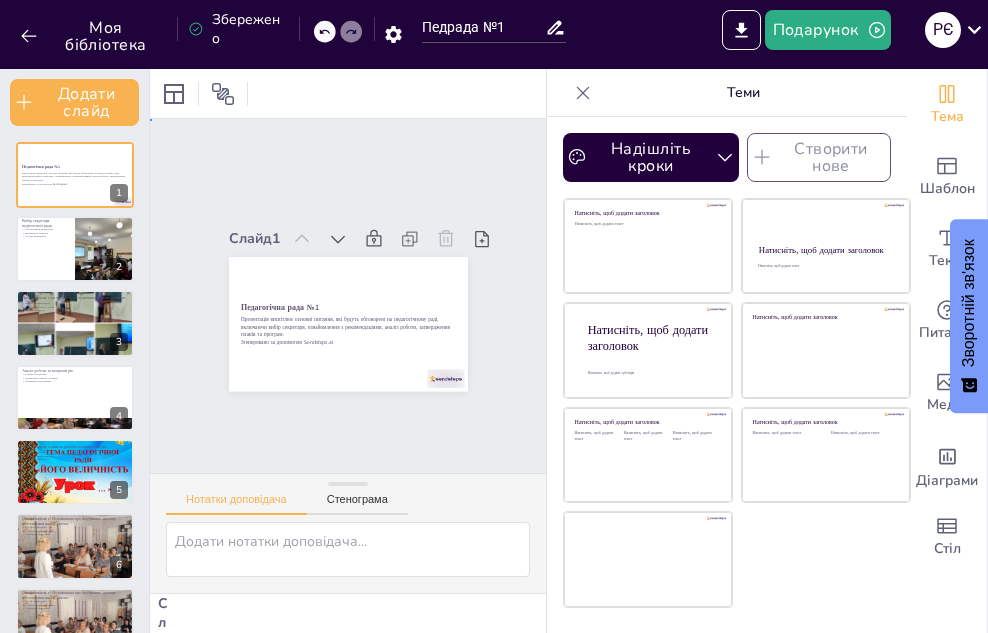 checkbox on "true" 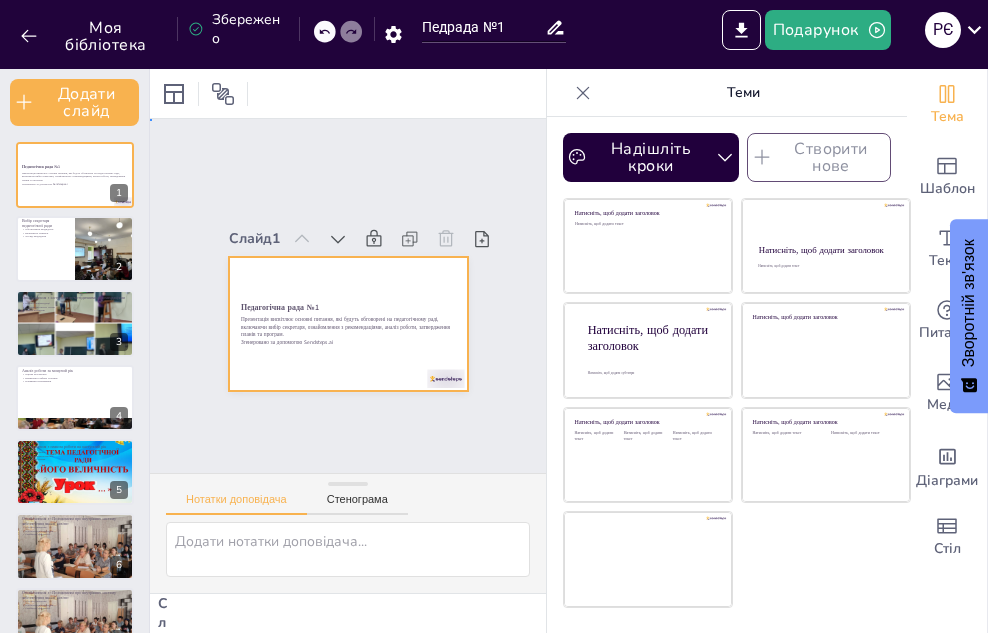 checkbox on "true" 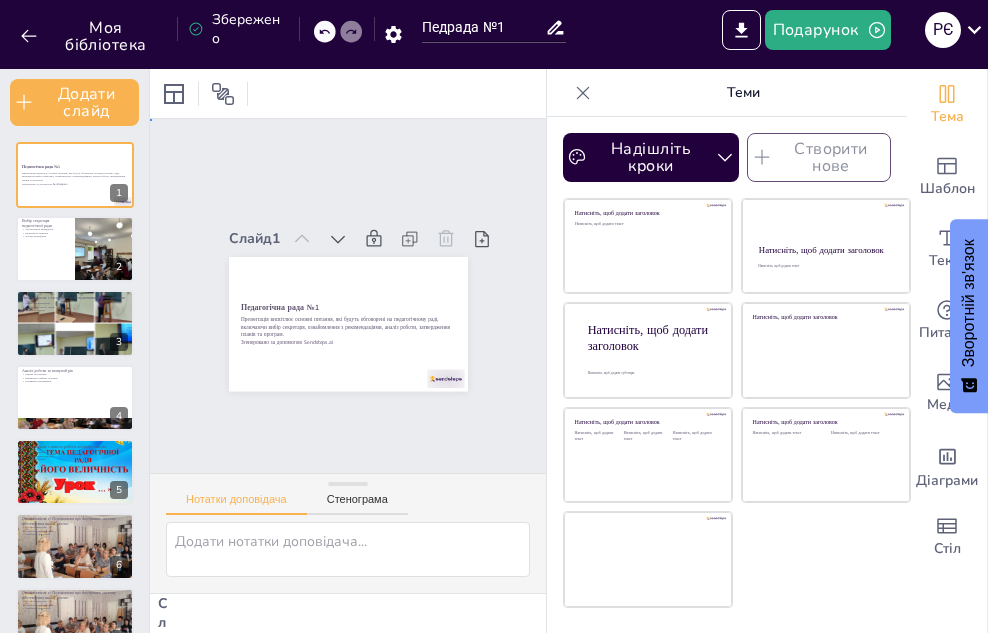 checkbox on "true" 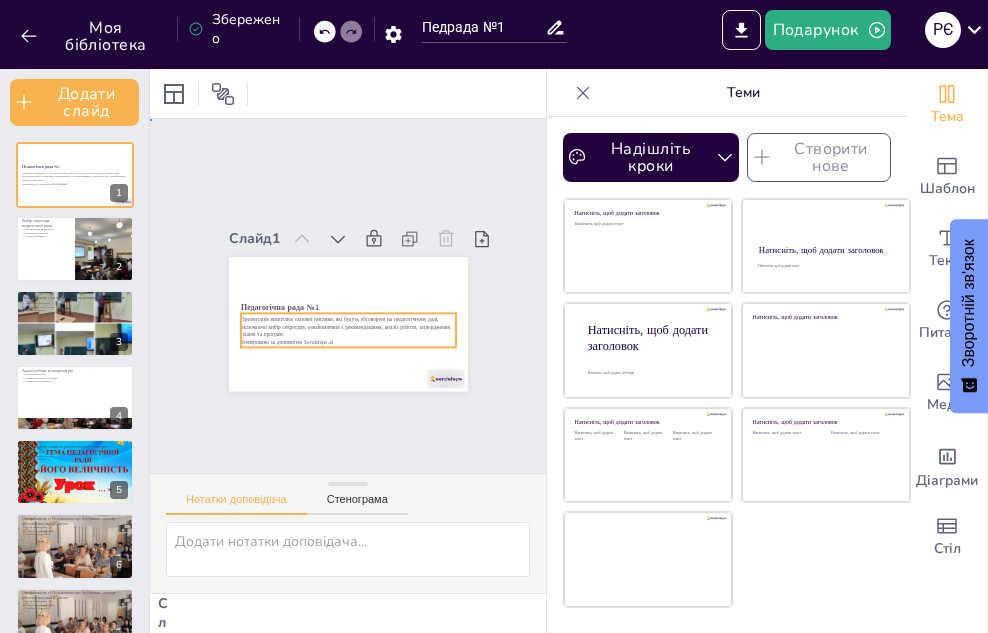 checkbox on "true" 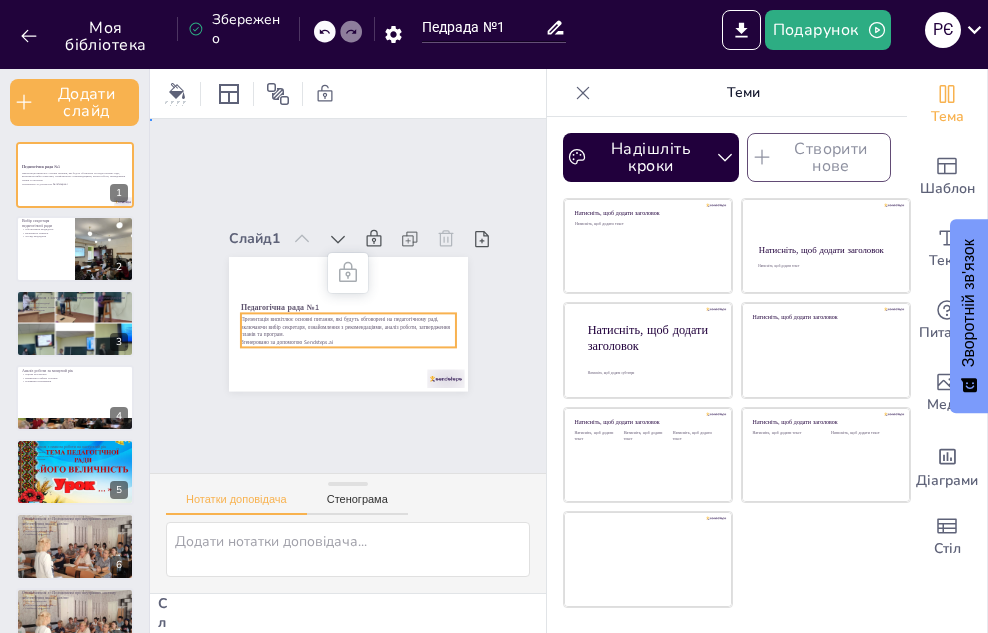 checkbox on "true" 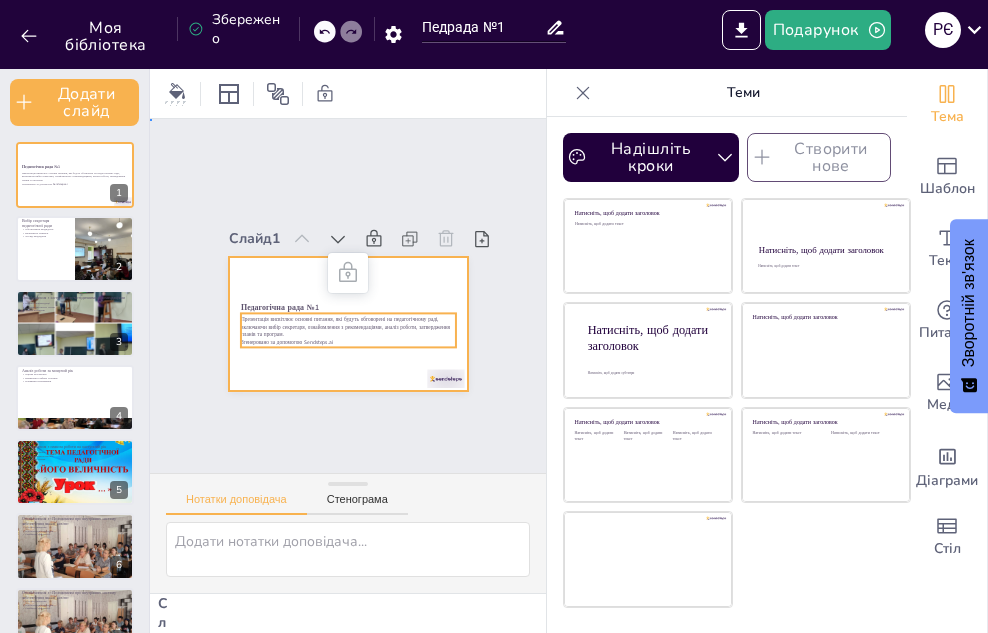 checkbox on "true" 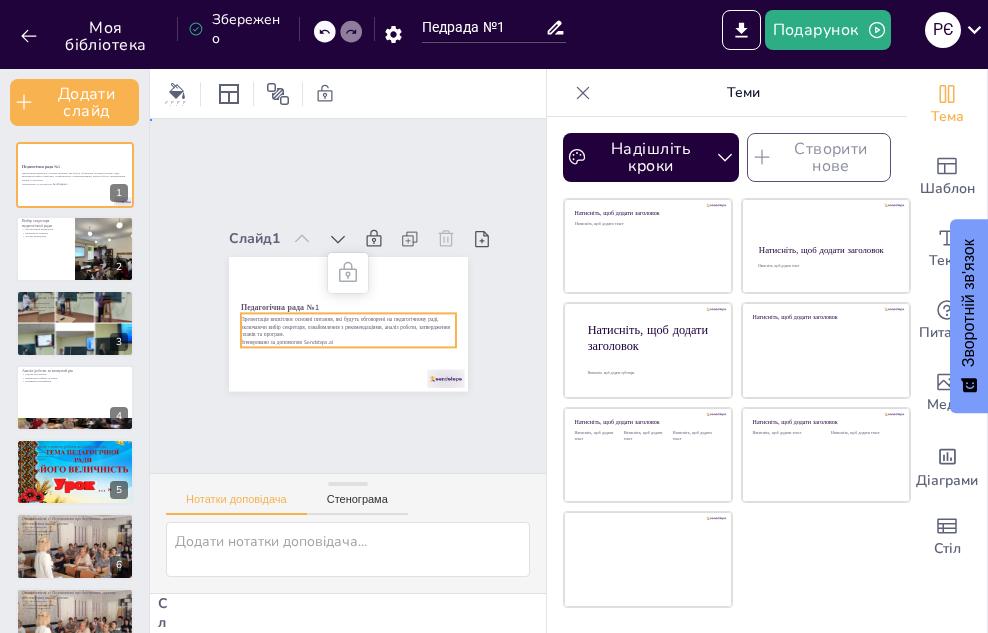click on "Презентація висвітлює основні питання, які будуть обговорені на педагогічному раді, включаючи вибір секретаря, ознайомлення з рекомендаціями, аналіз роботи, затвердження планів та програм." at bounding box center [347, 327] 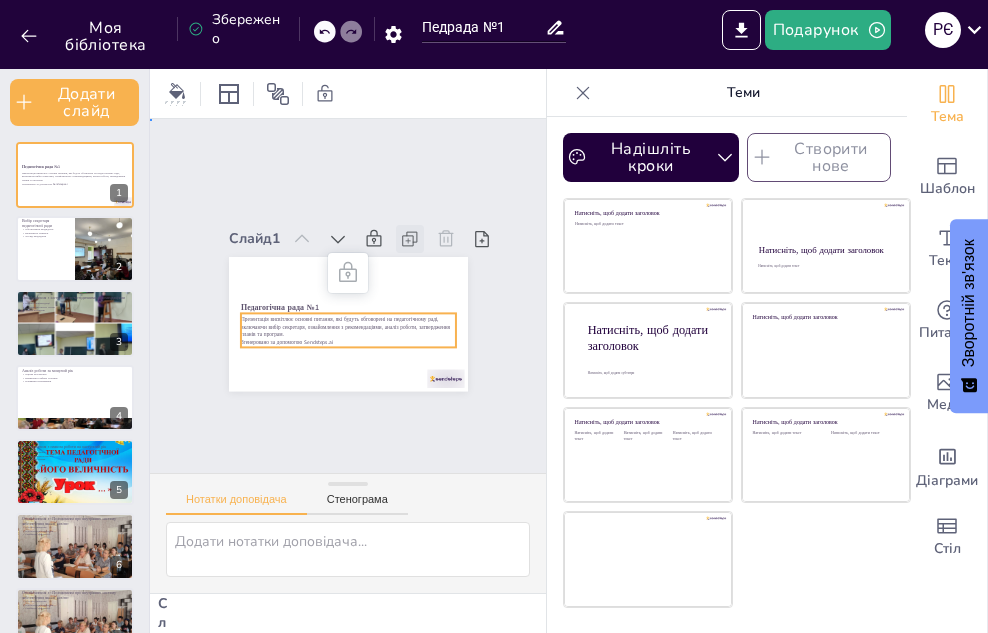 click 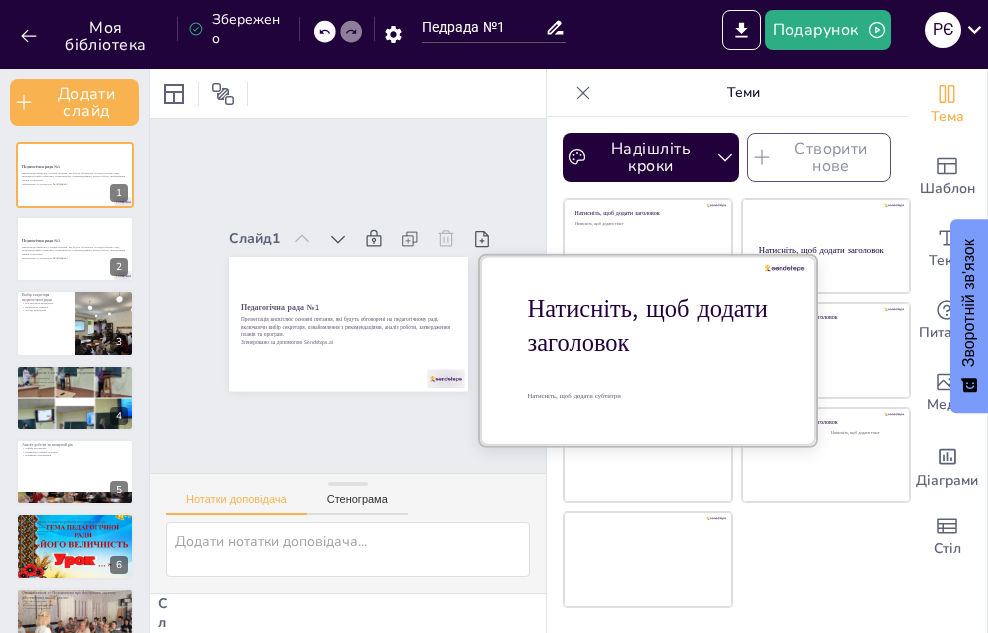 click at bounding box center (648, 350) 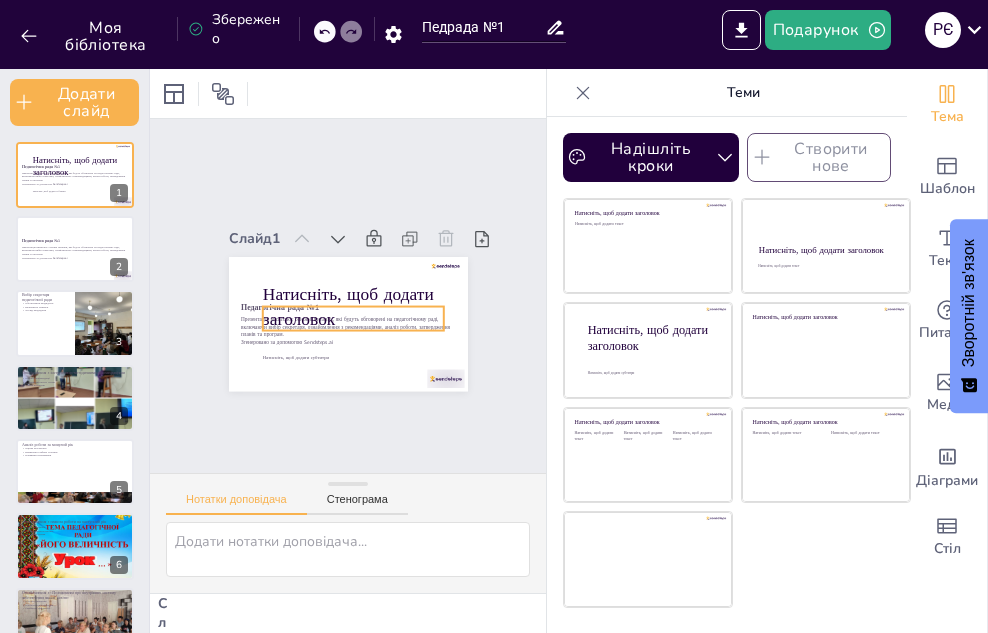 click on "Натисніть, щоб додати заголовок" at bounding box center (347, 306) 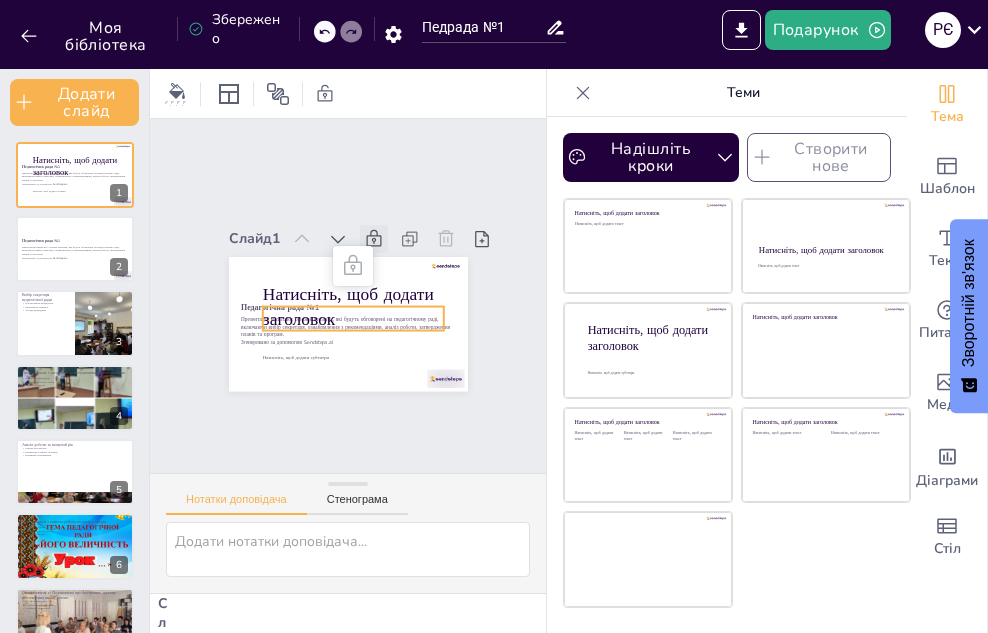 click 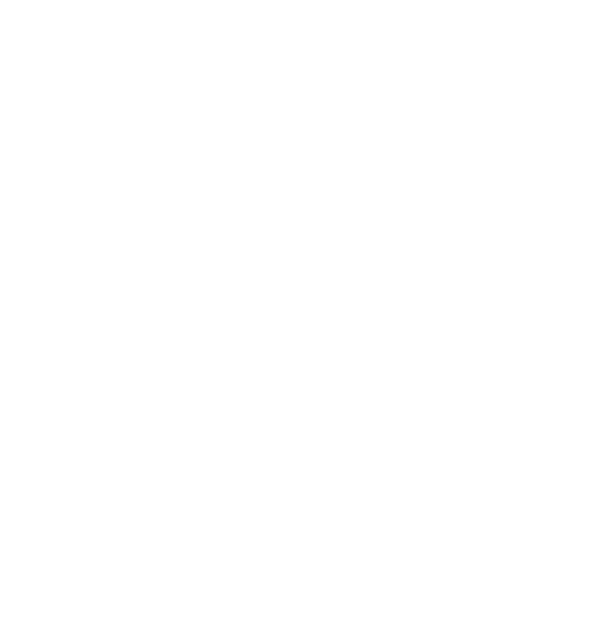 scroll, scrollTop: 0, scrollLeft: 0, axis: both 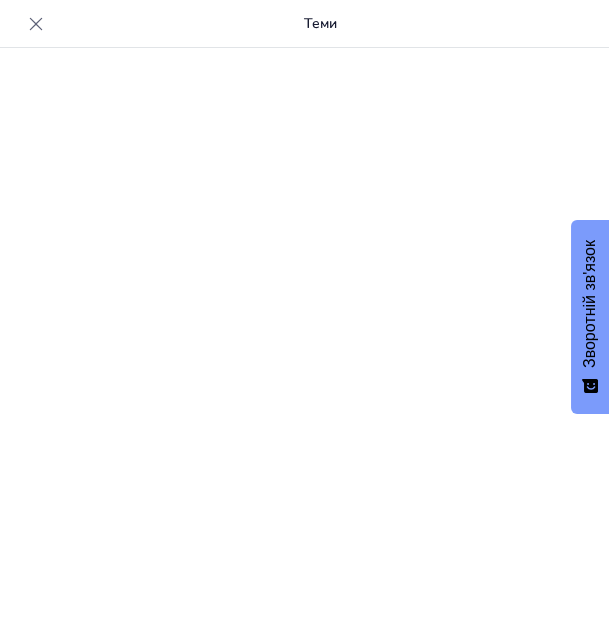 type on "Державний стандарт дошкільної освіти: ключові аспекти та вимоги" 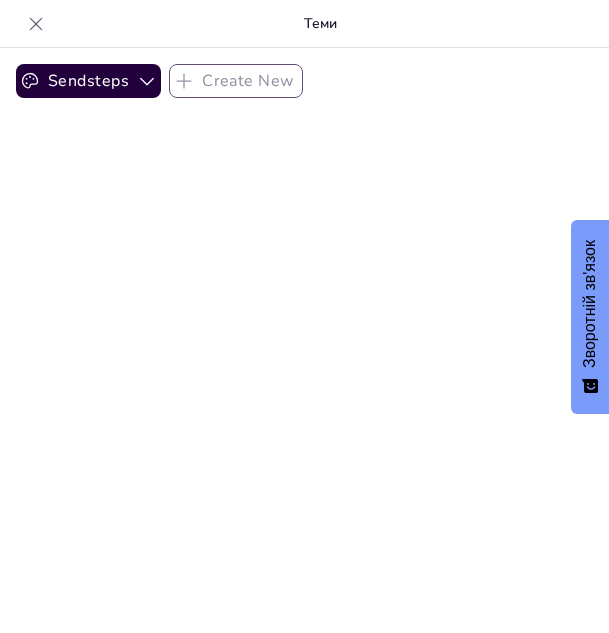 scroll, scrollTop: 0, scrollLeft: 0, axis: both 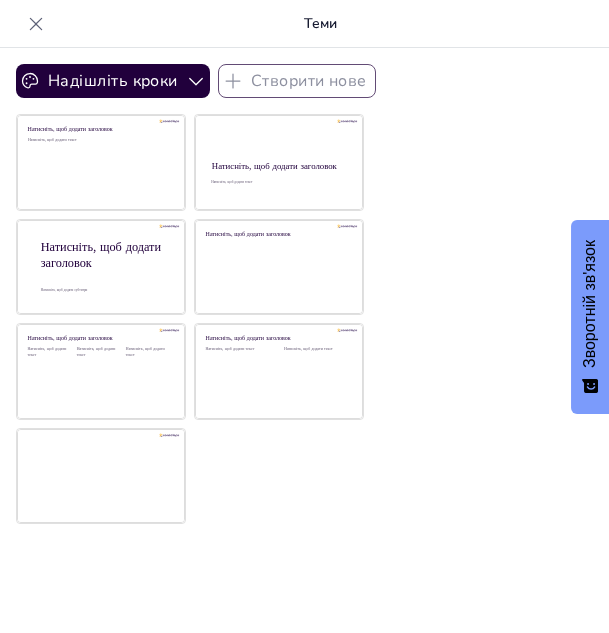 type on "Державний стандарт дошкільної освіти: ключові аспекти та вимоги" 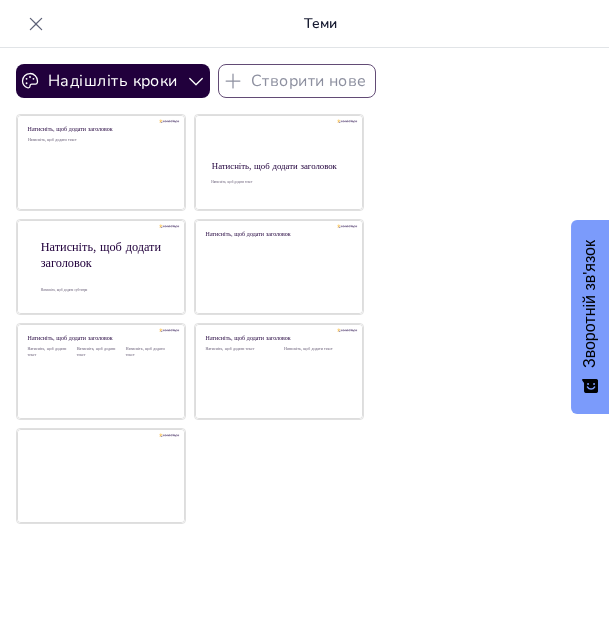 click 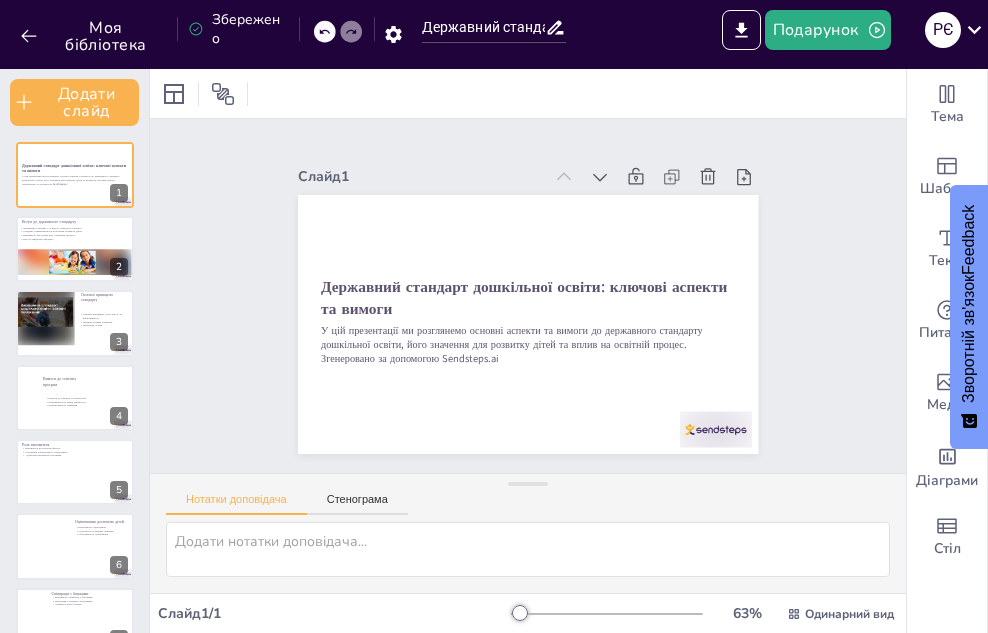 checkbox on "true" 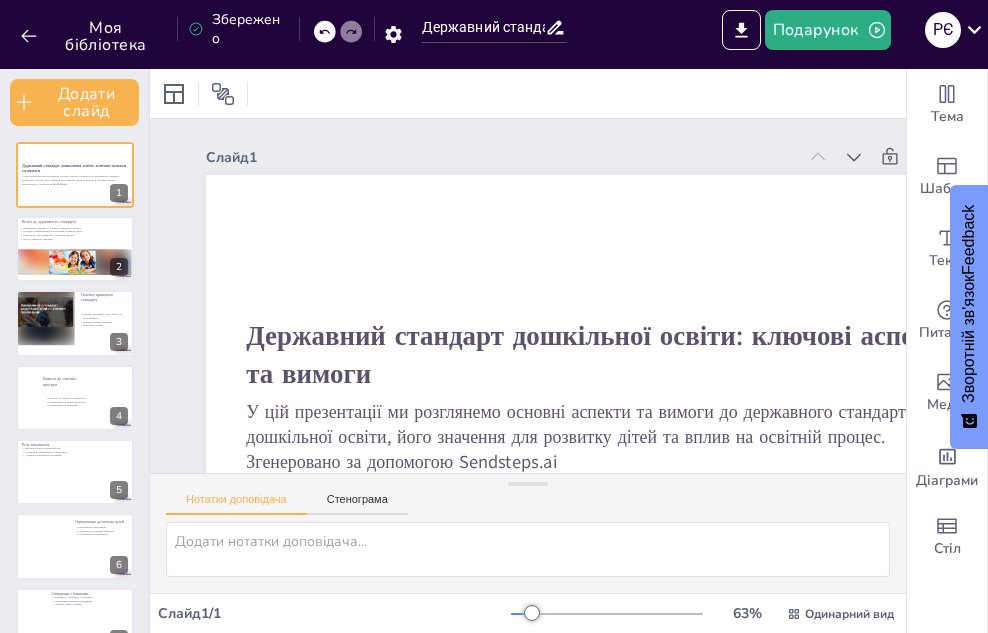 checkbox on "true" 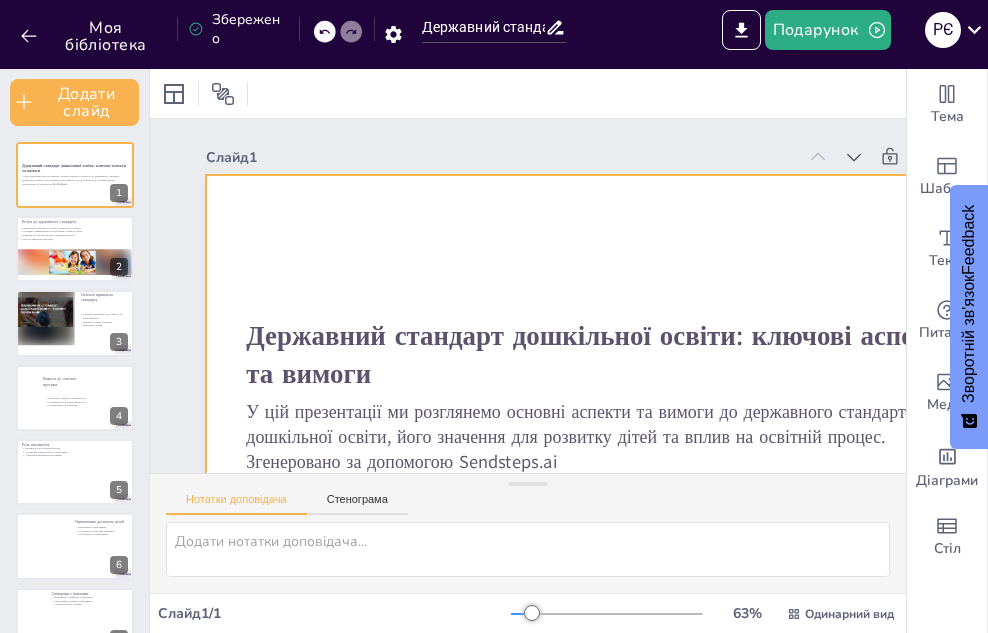 checkbox on "true" 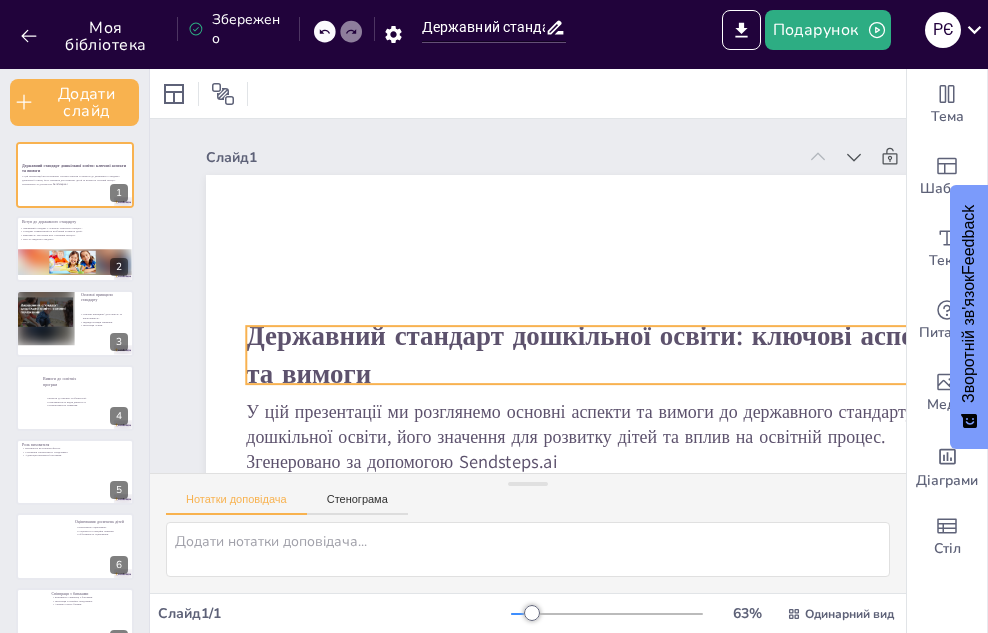 checkbox on "true" 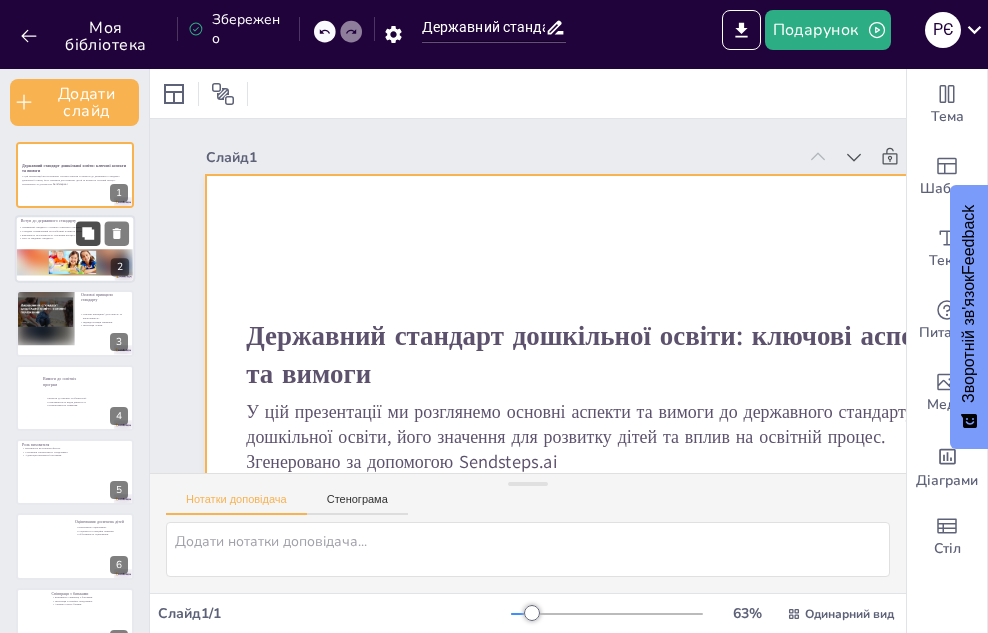 checkbox on "true" 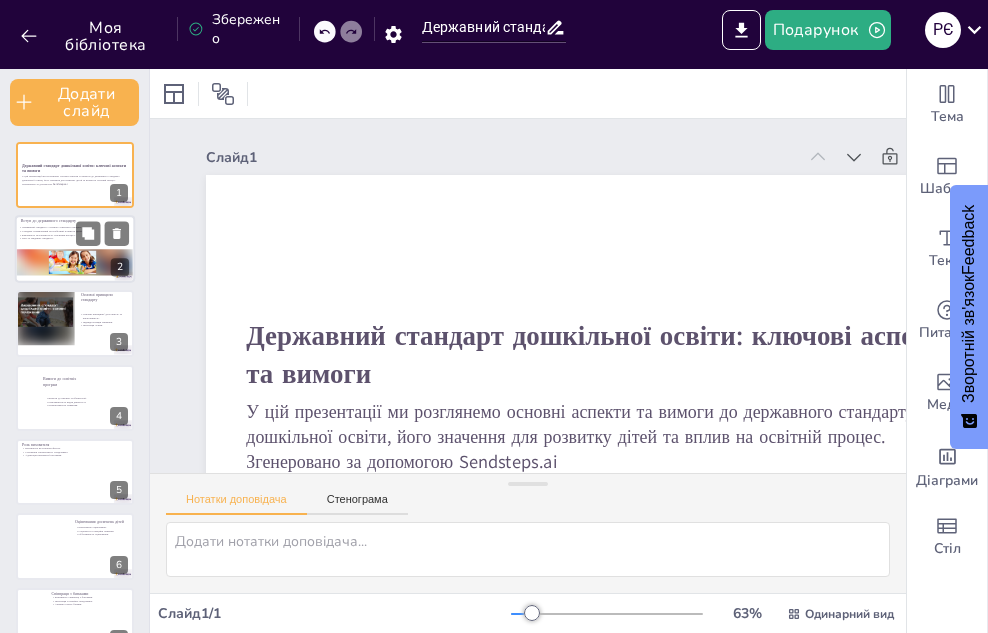 checkbox on "true" 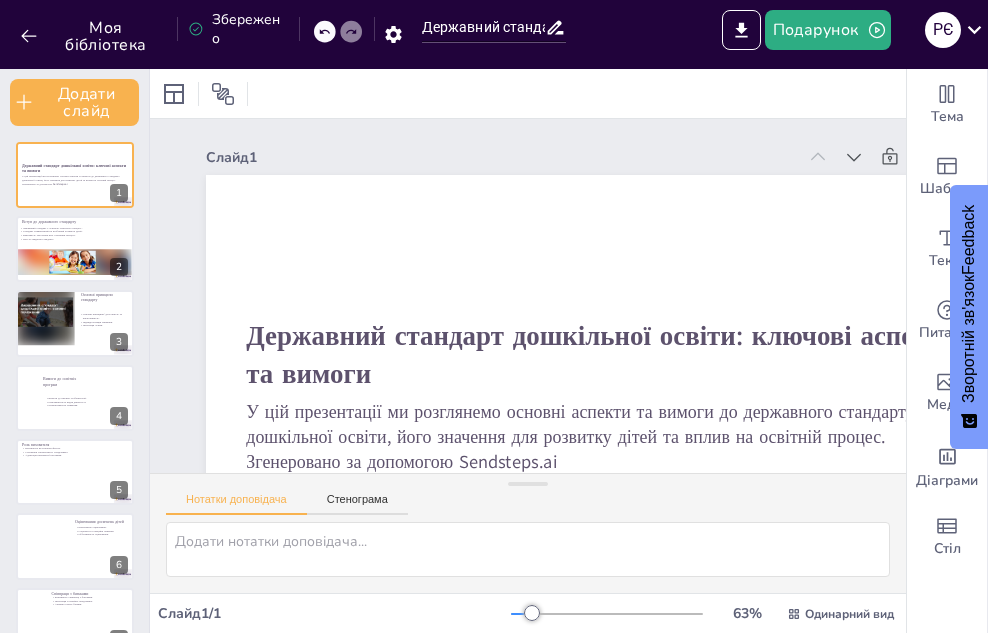 checkbox on "true" 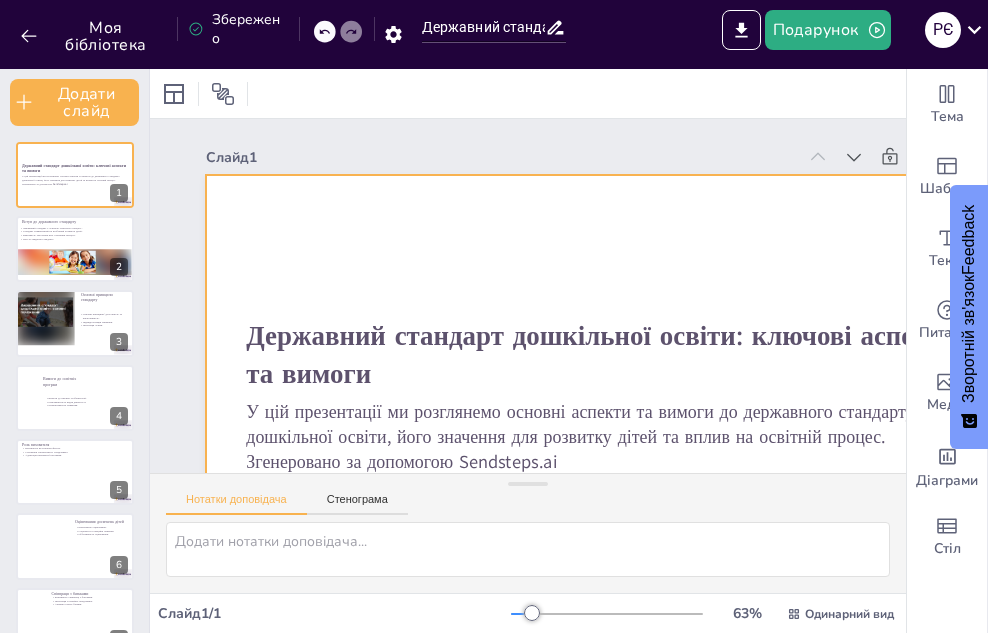 checkbox on "true" 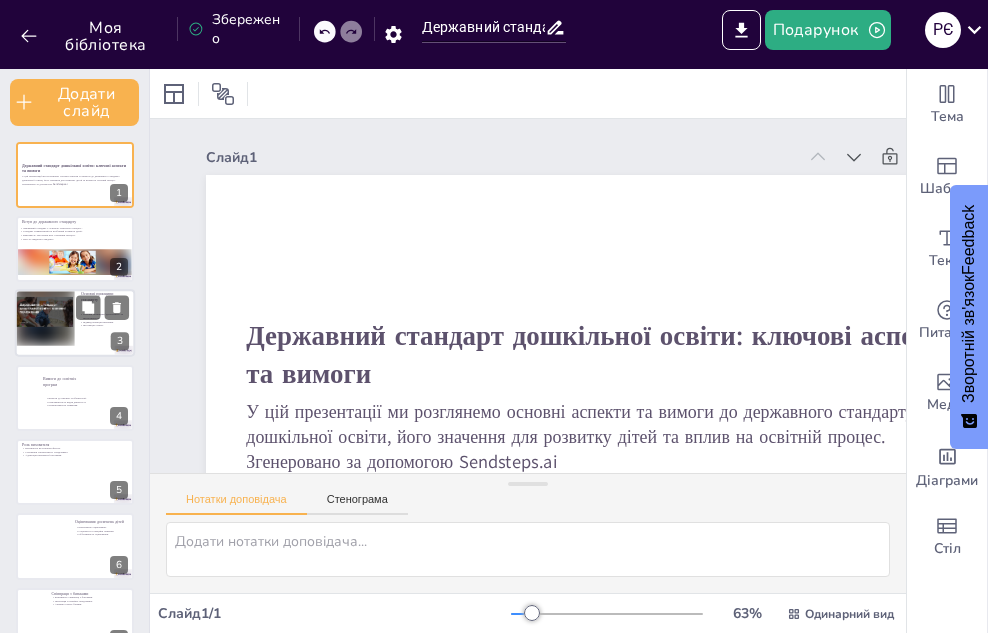 checkbox on "true" 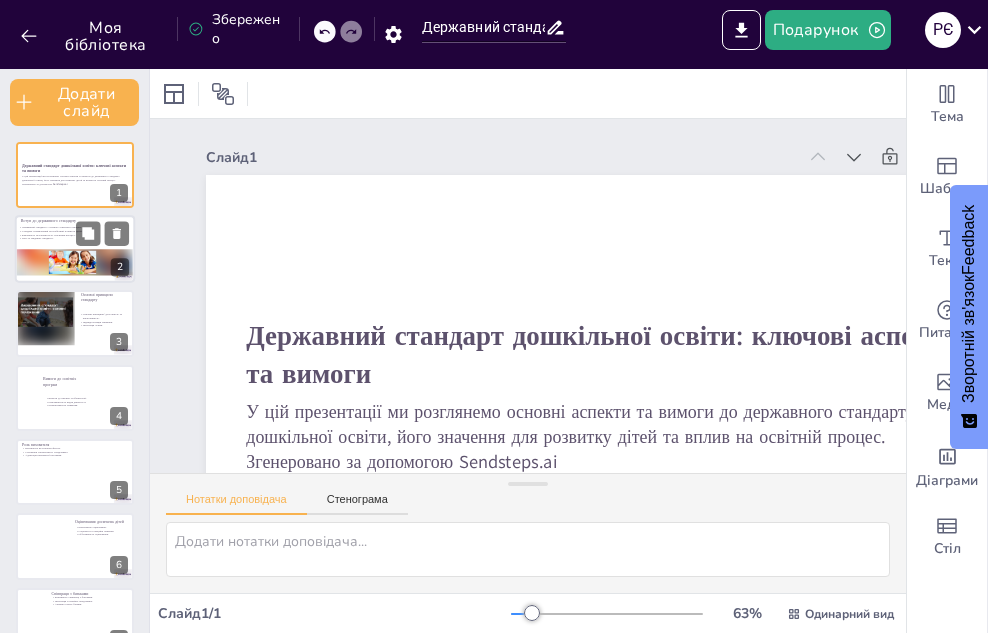 checkbox on "true" 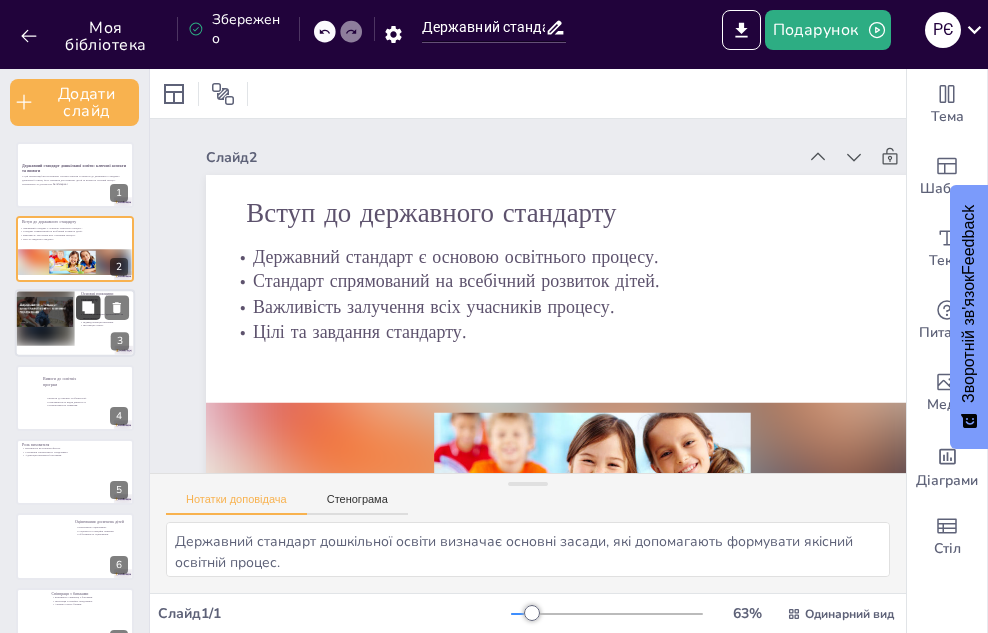 checkbox on "true" 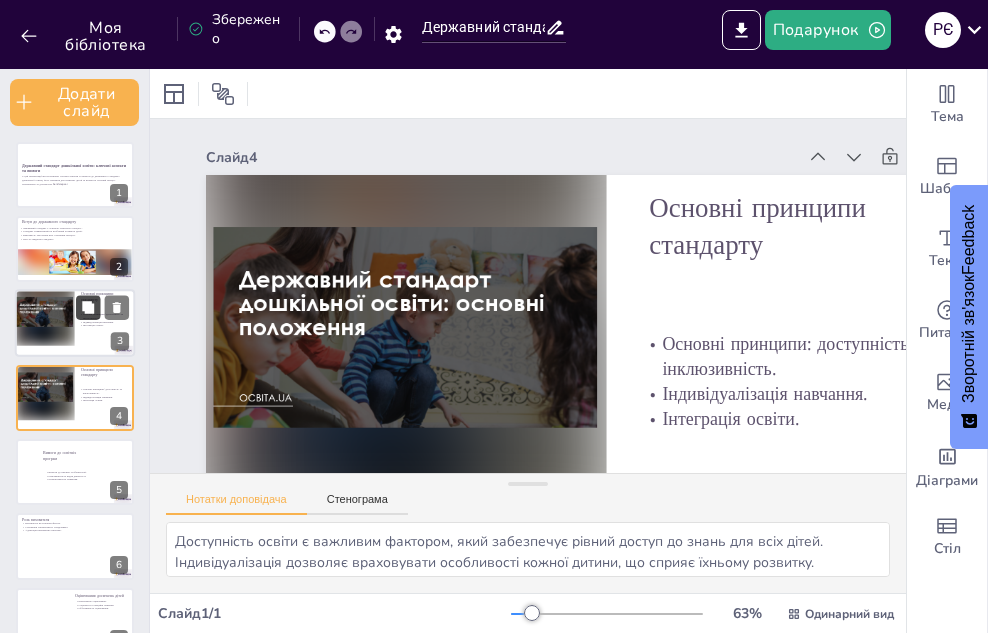checkbox on "true" 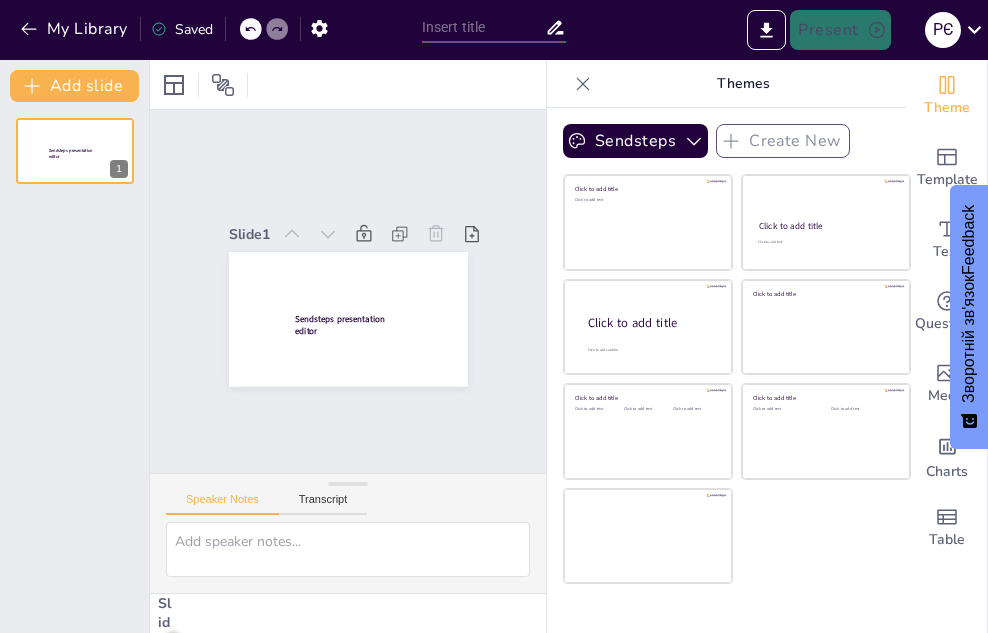 type on "Державний стандарт дошкільної освіти: ключові аспекти та вимоги" 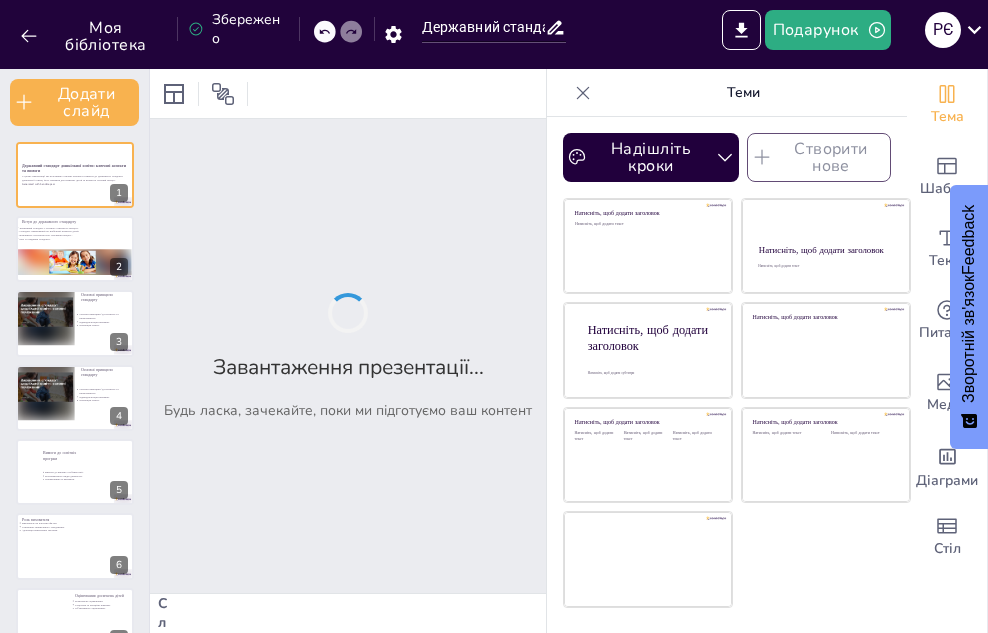 checkbox on "true" 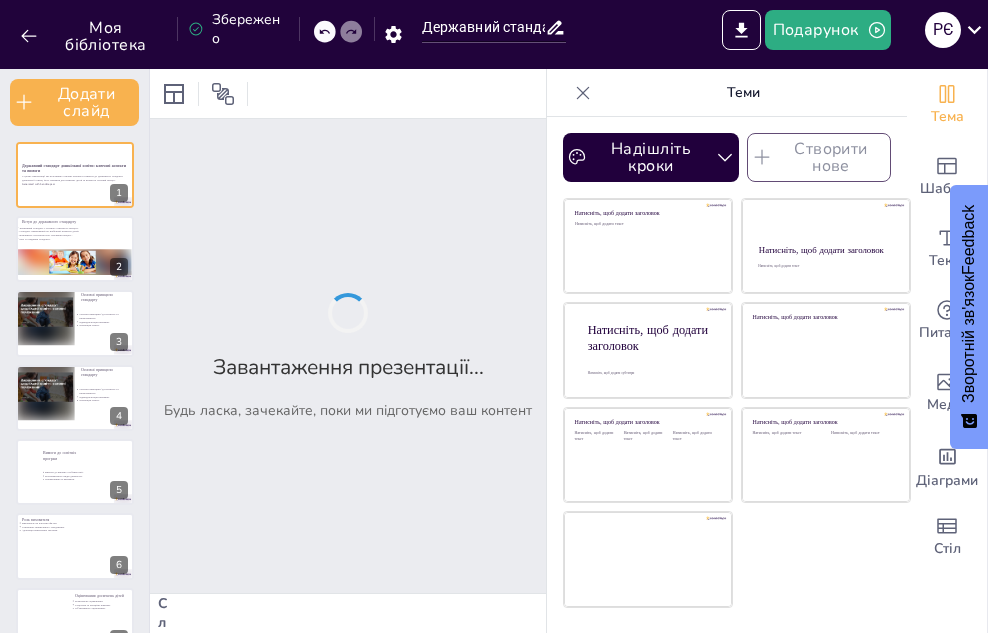 checkbox on "true" 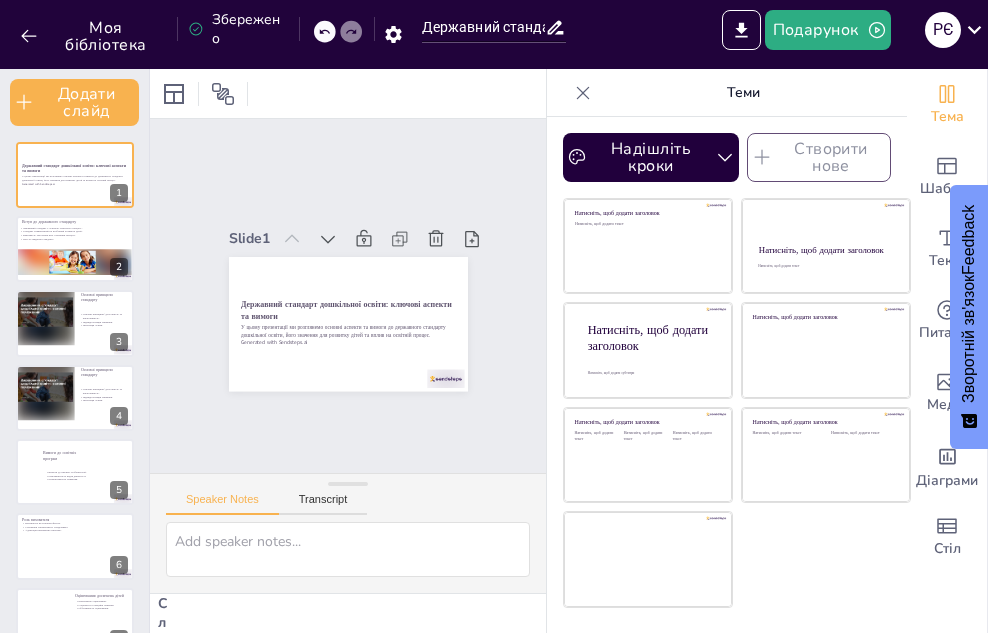 checkbox on "true" 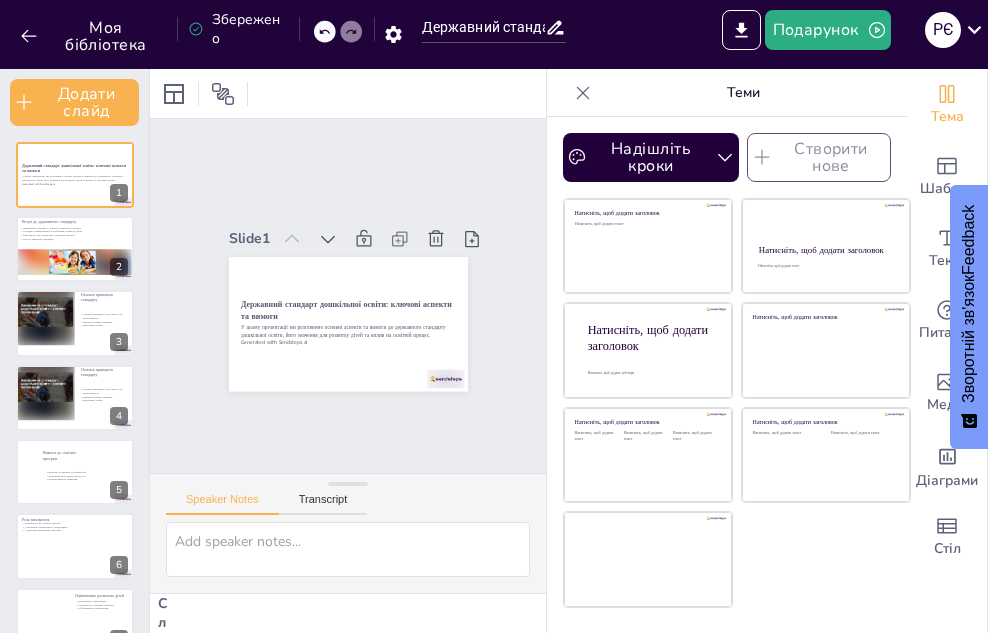 checkbox on "true" 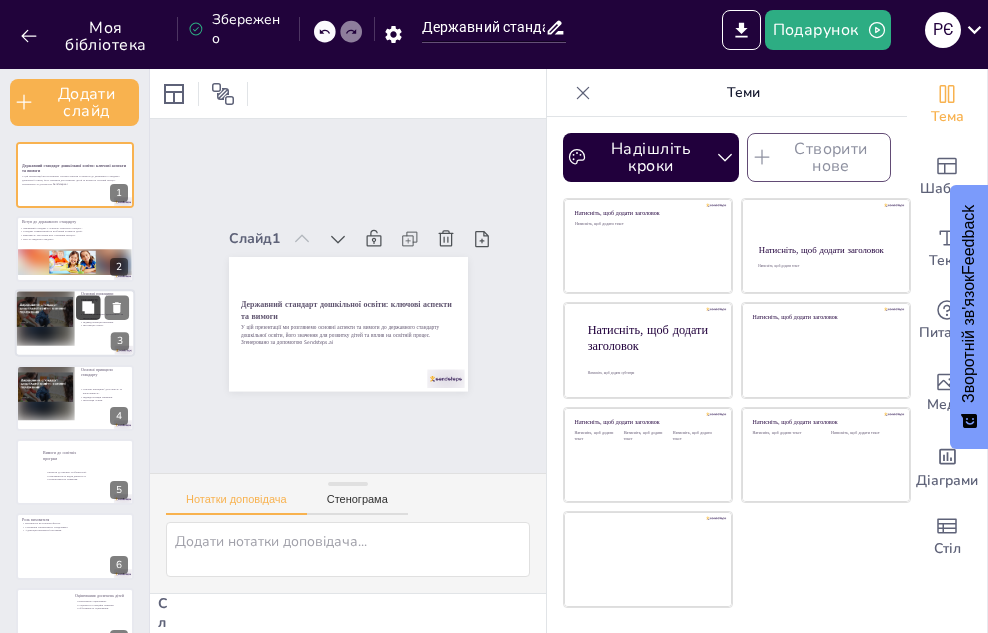 click at bounding box center [88, 308] 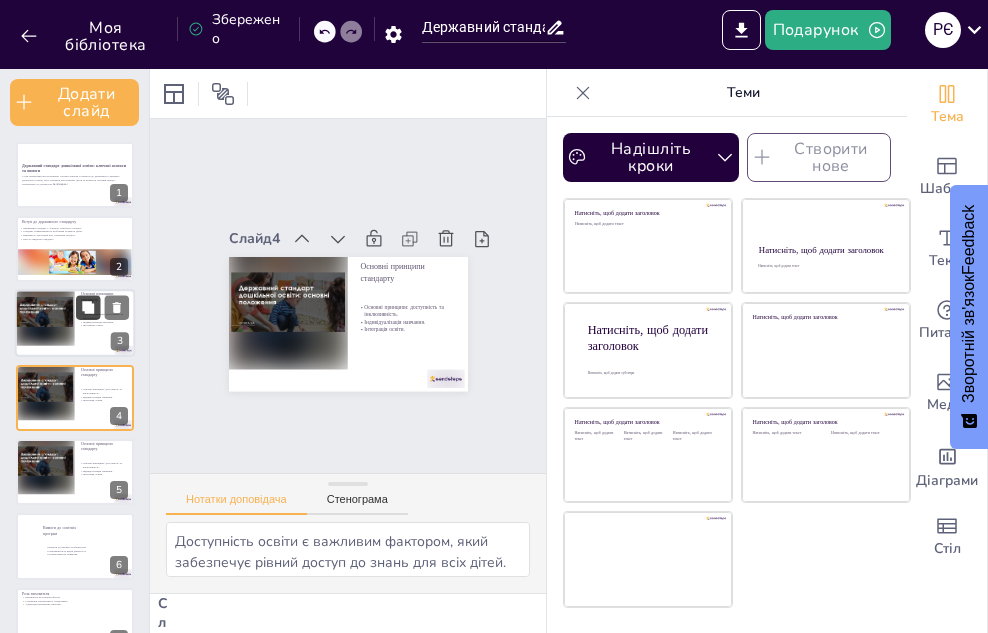 checkbox on "true" 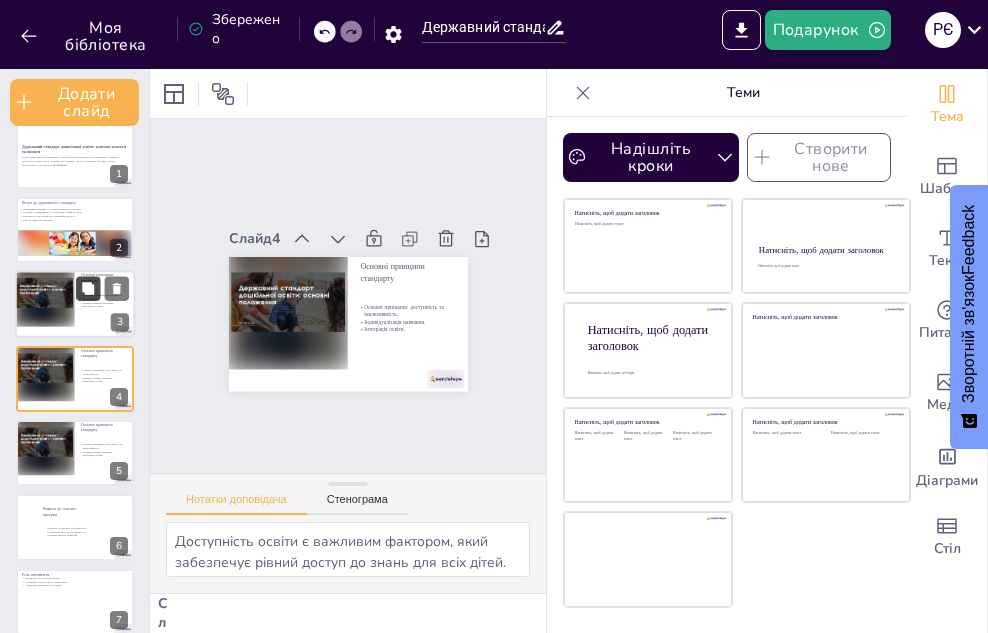 checkbox on "true" 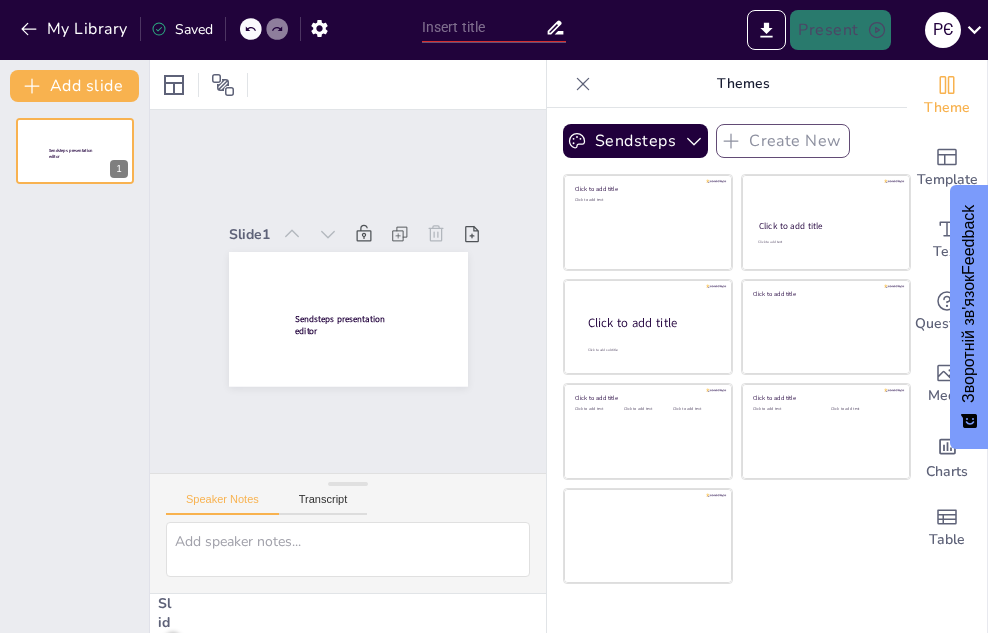 type on "Державний стандарт дошкільної освіти: ключові аспекти та вимоги" 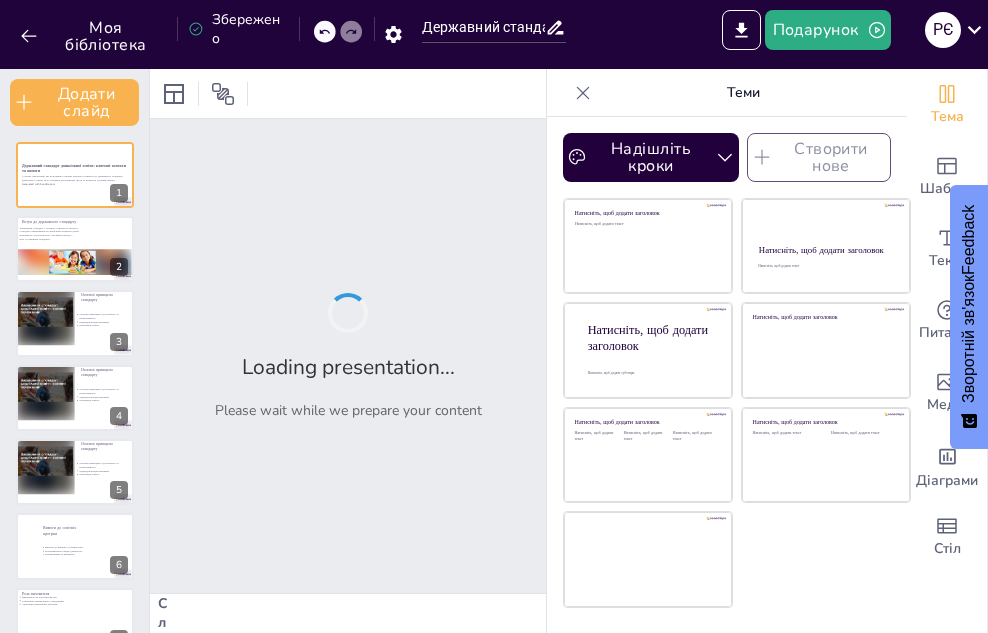 checkbox on "true" 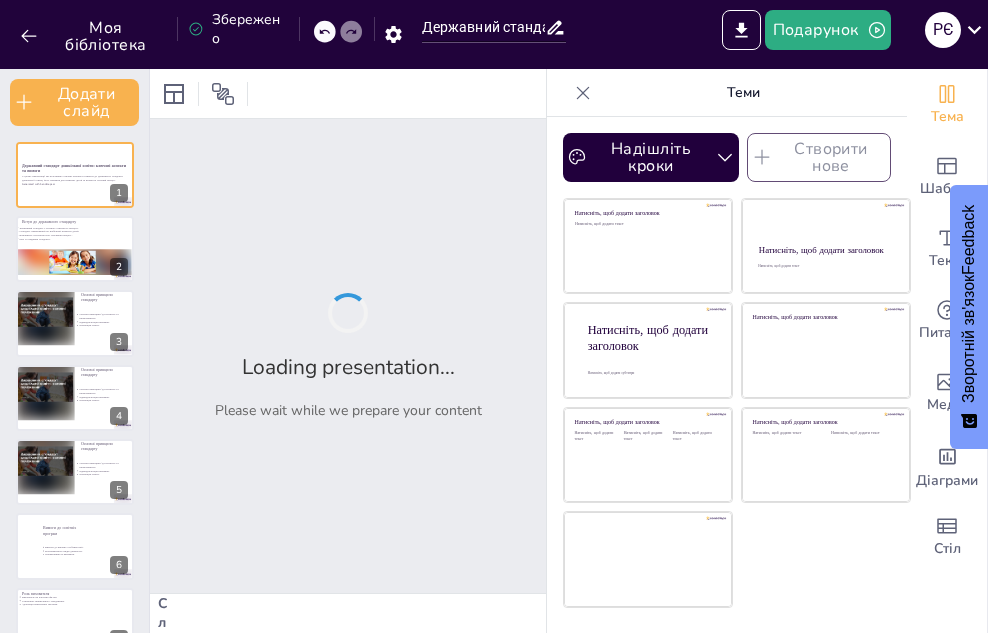 checkbox on "true" 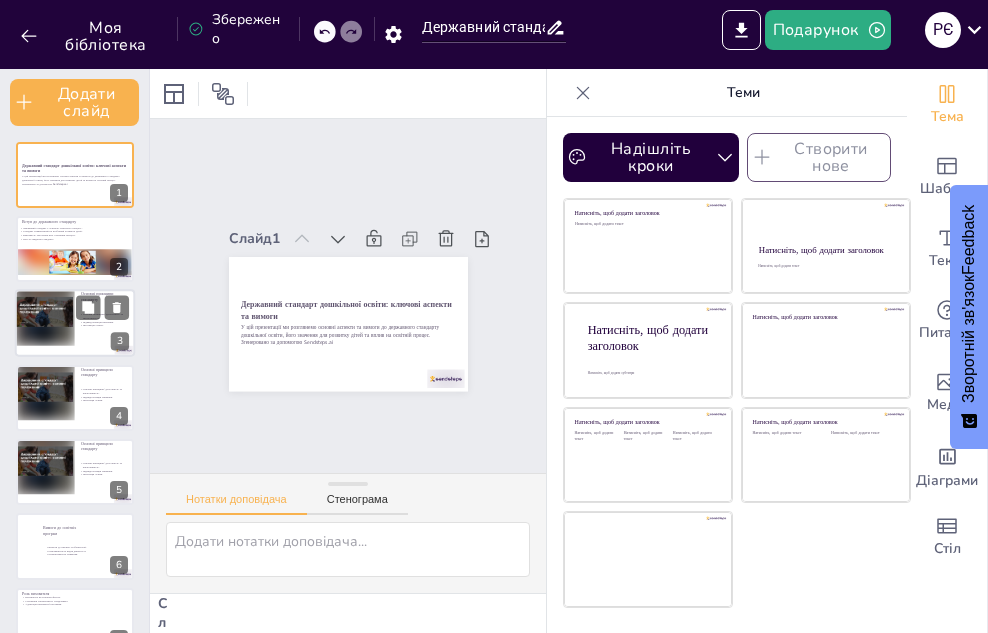 checkbox on "true" 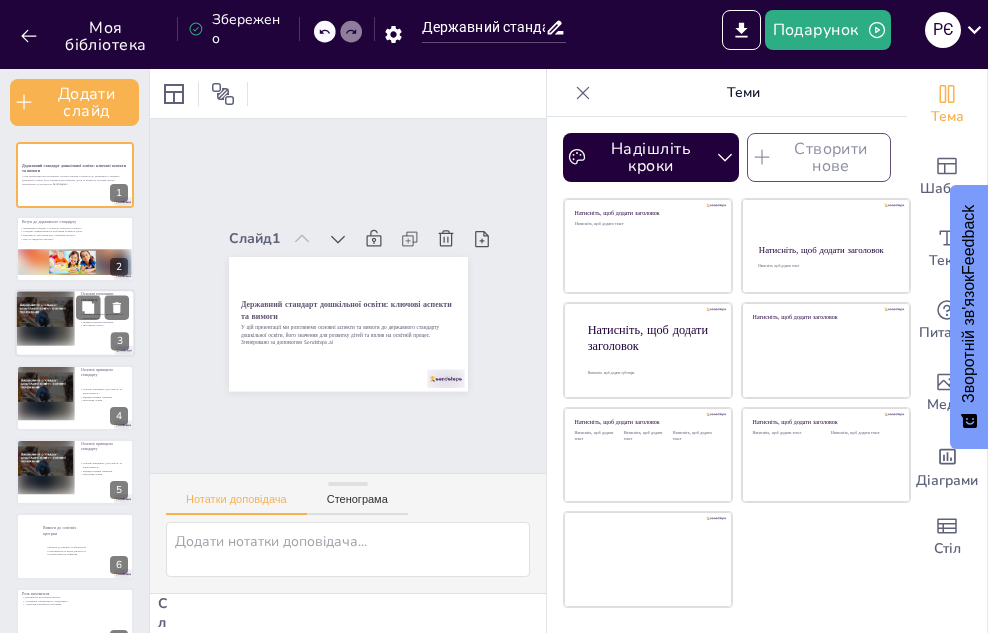checkbox on "true" 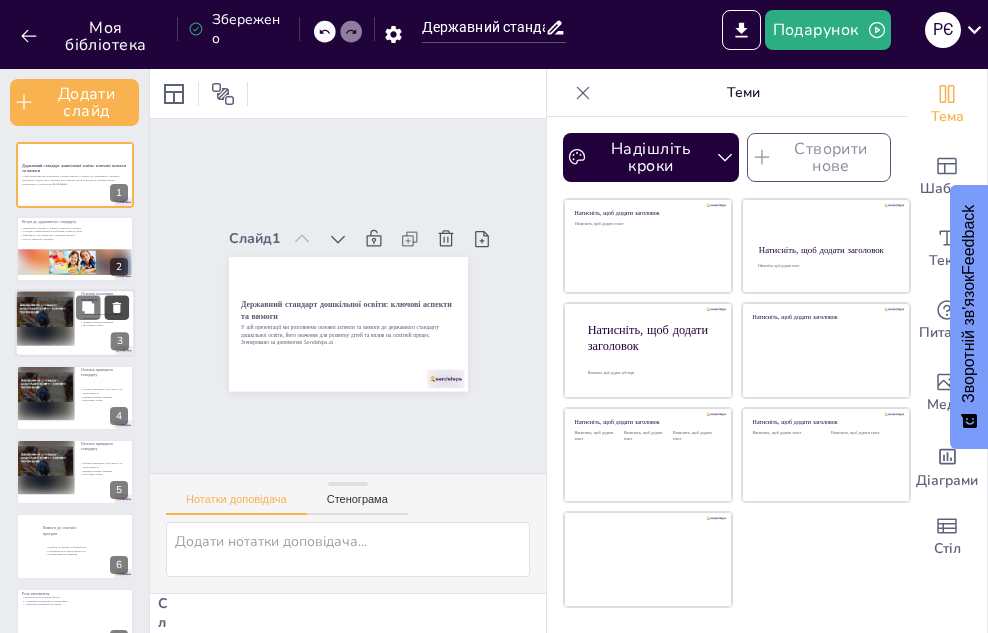checkbox on "true" 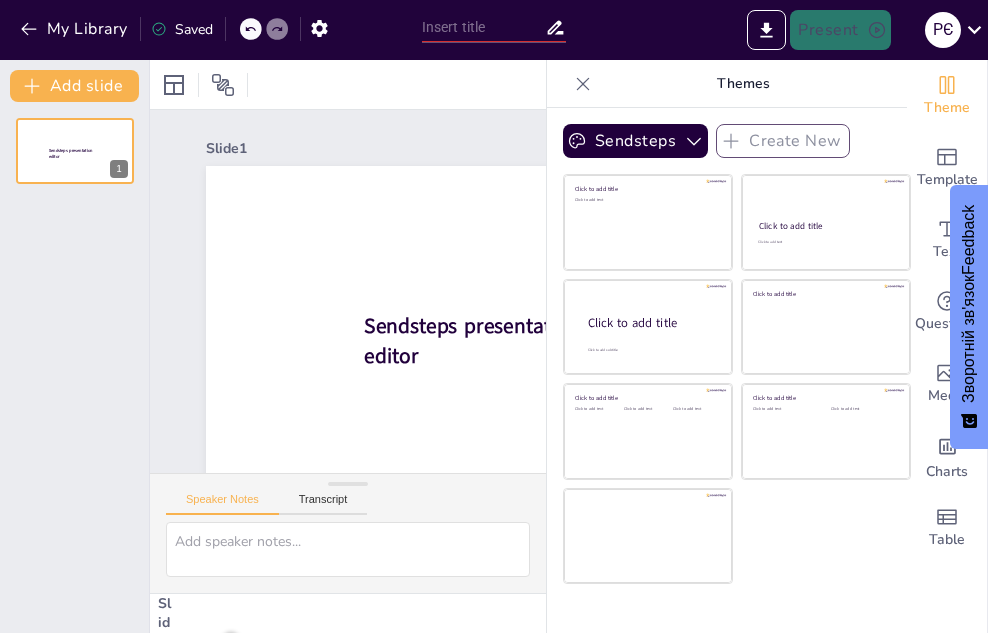 click on "Sendsteps presentation editor 1" at bounding box center (74, 367) 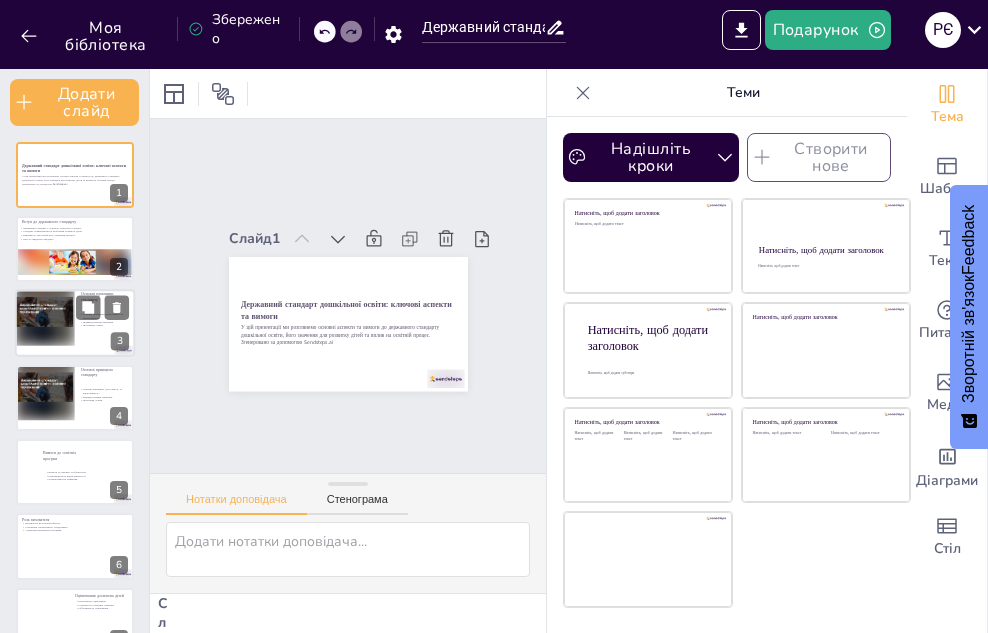 click at bounding box center [75, 324] 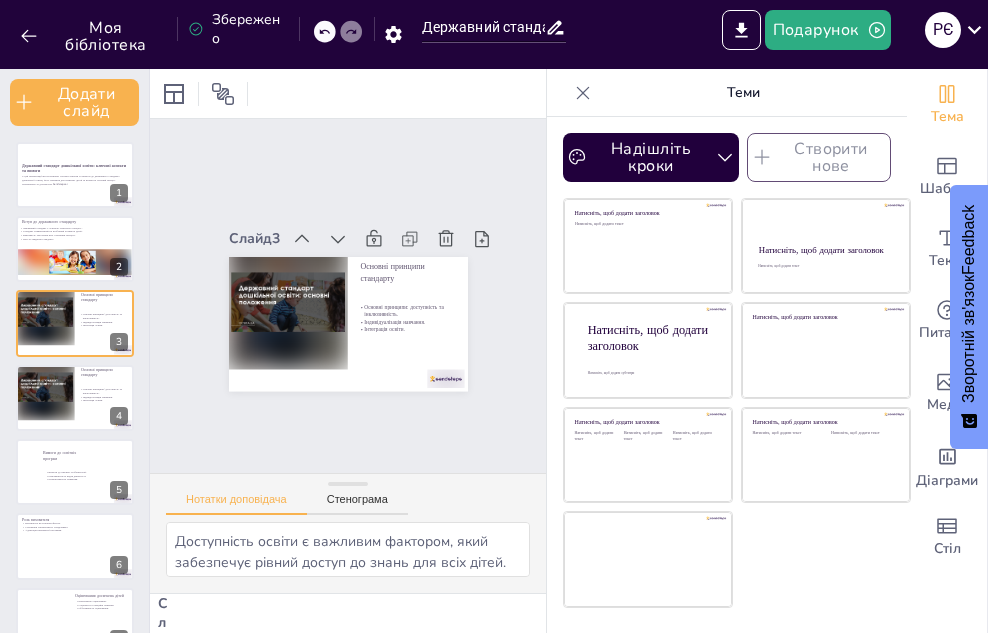 click 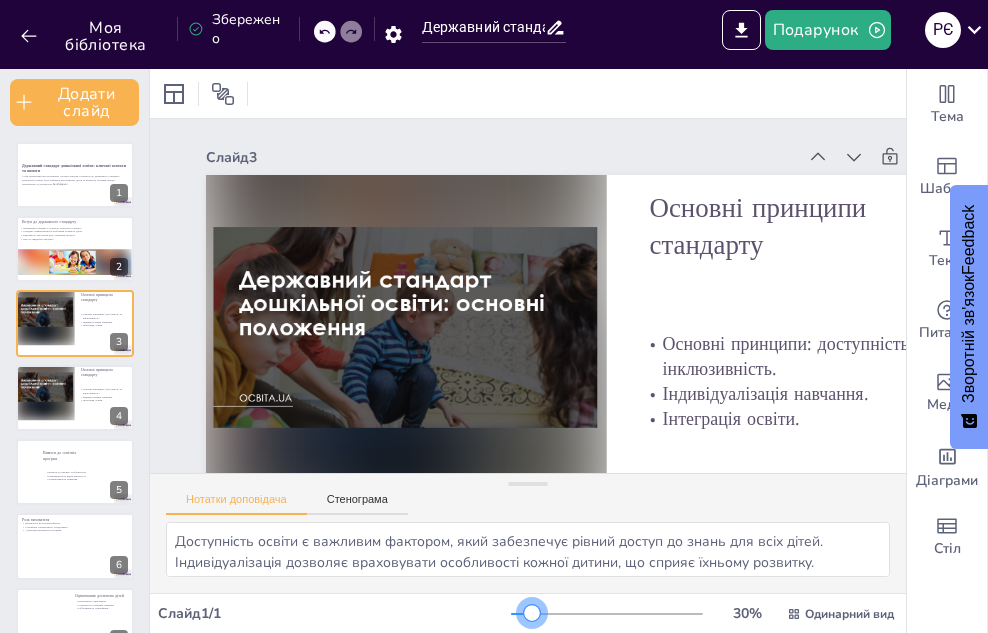 click at bounding box center [607, 614] 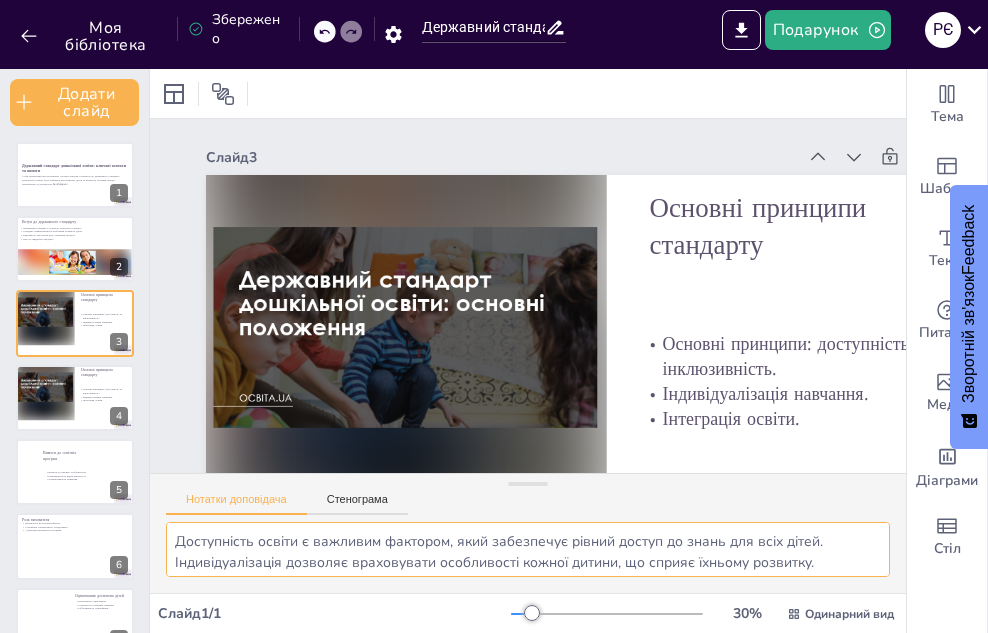 scroll, scrollTop: 26, scrollLeft: 0, axis: vertical 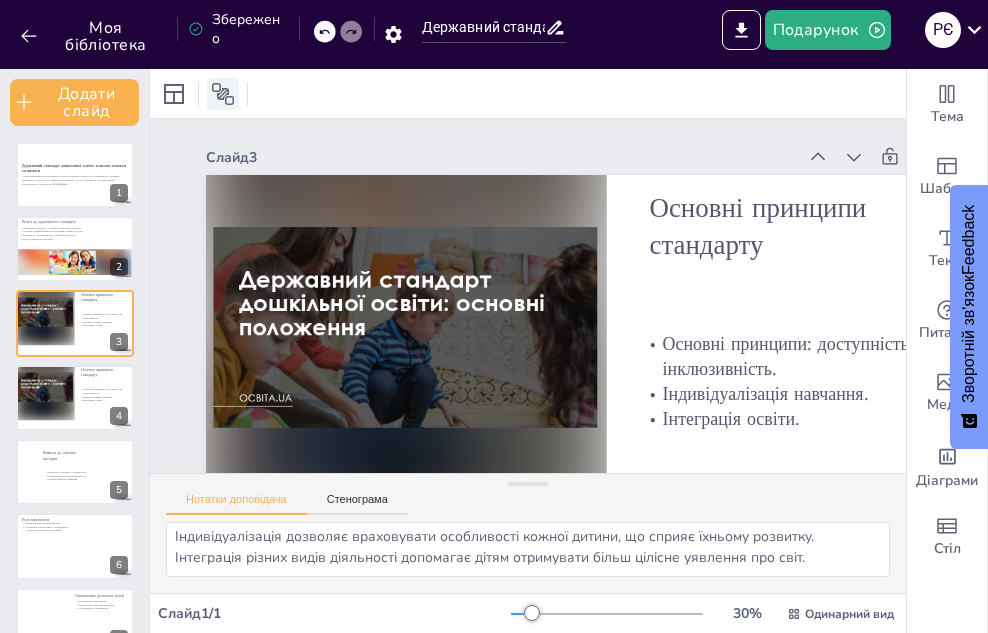 click 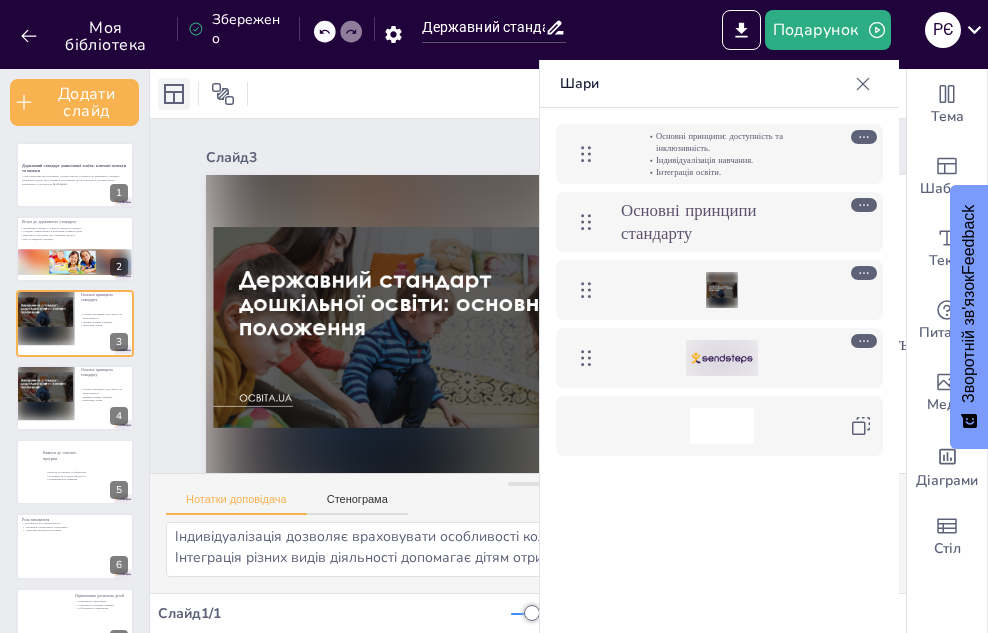 click 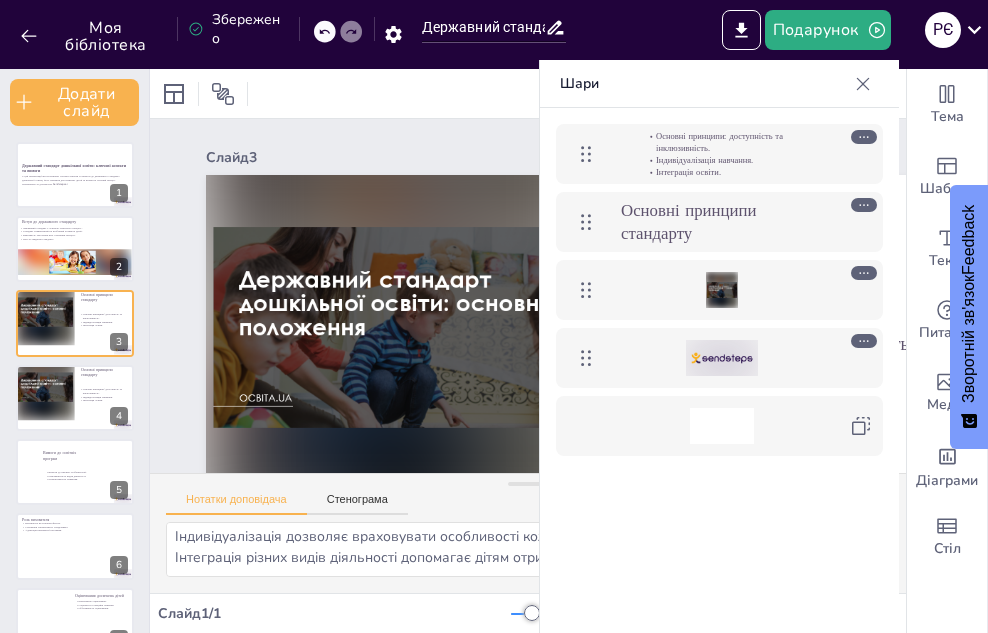 click on "Слайд  1  /  1" at bounding box center (334, 613) 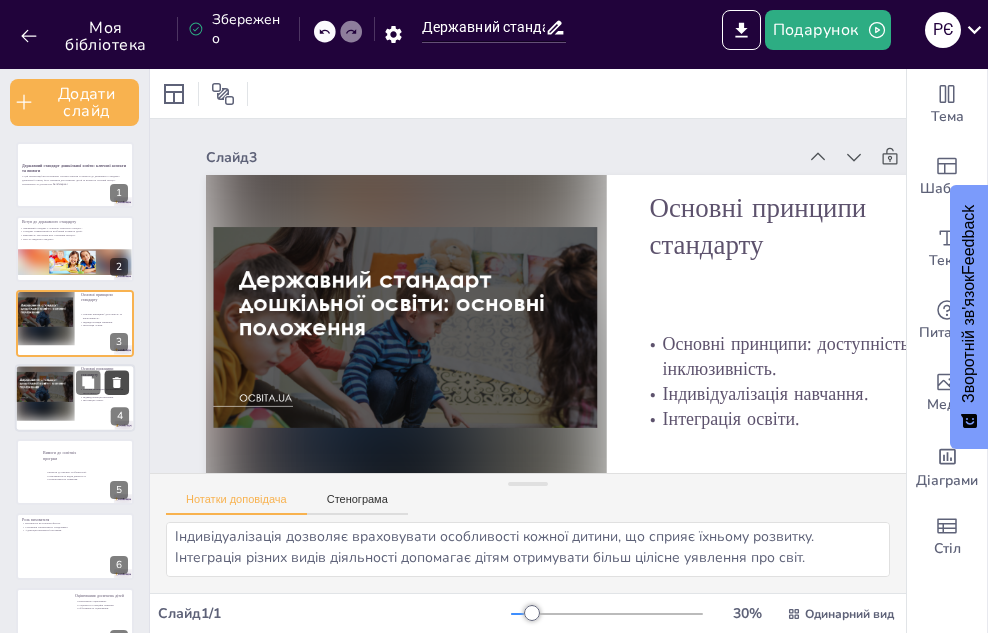 click 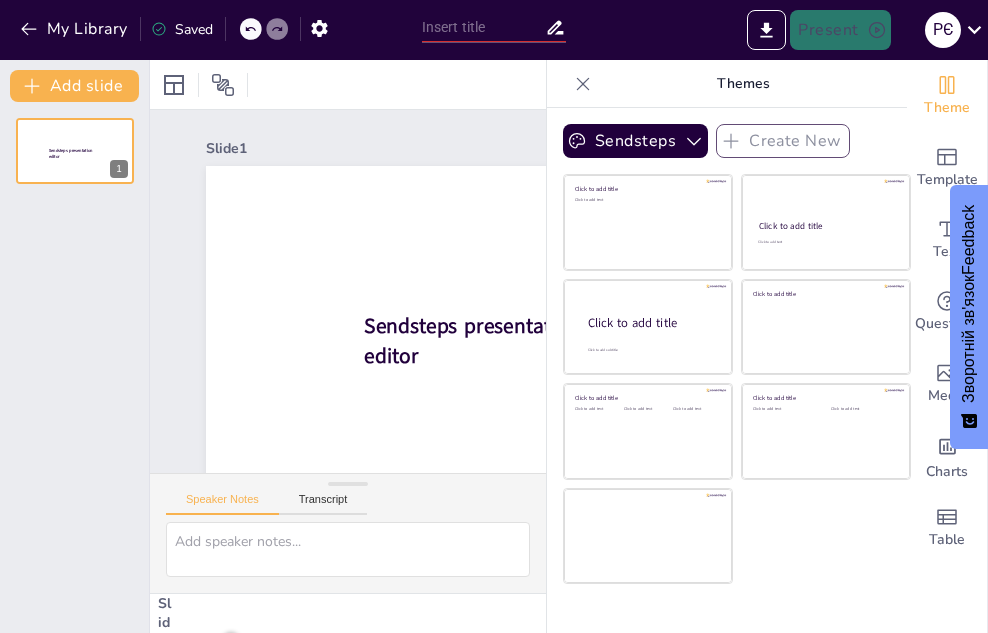 click on "Sendsteps presentation editor 1" at bounding box center (74, 367) 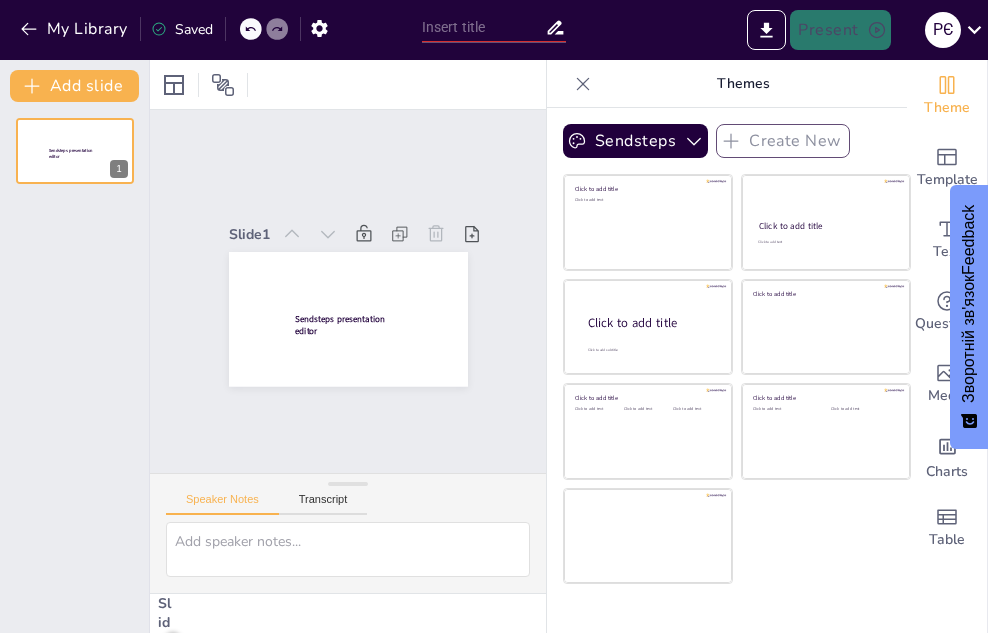 scroll, scrollTop: 0, scrollLeft: 0, axis: both 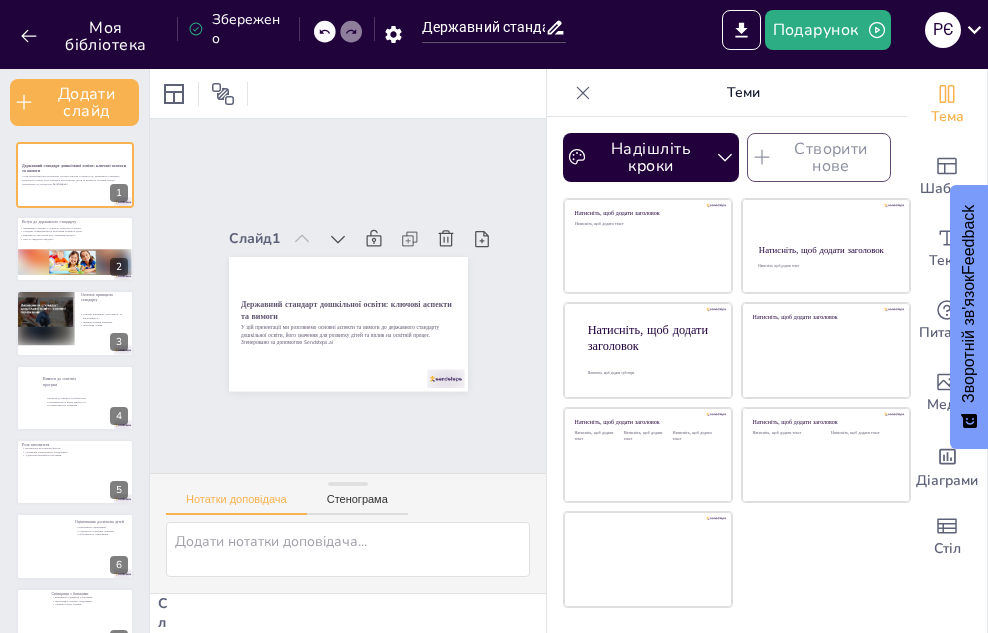 click 